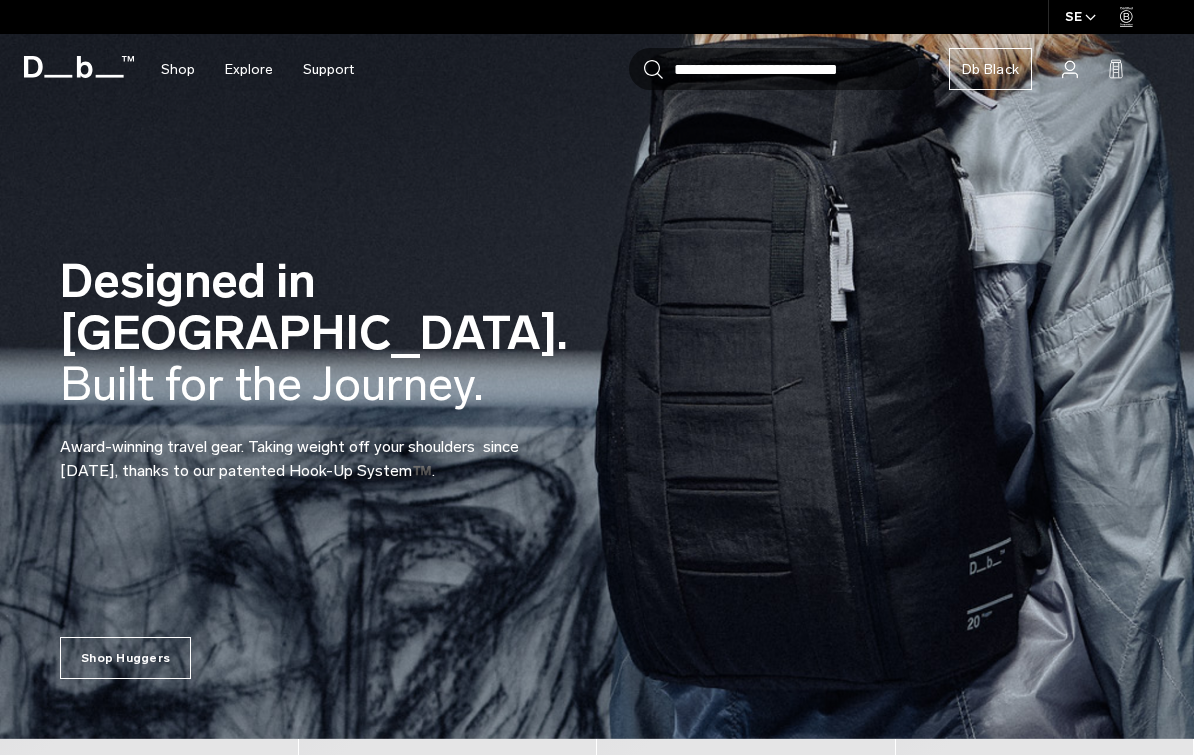 scroll, scrollTop: 0, scrollLeft: 0, axis: both 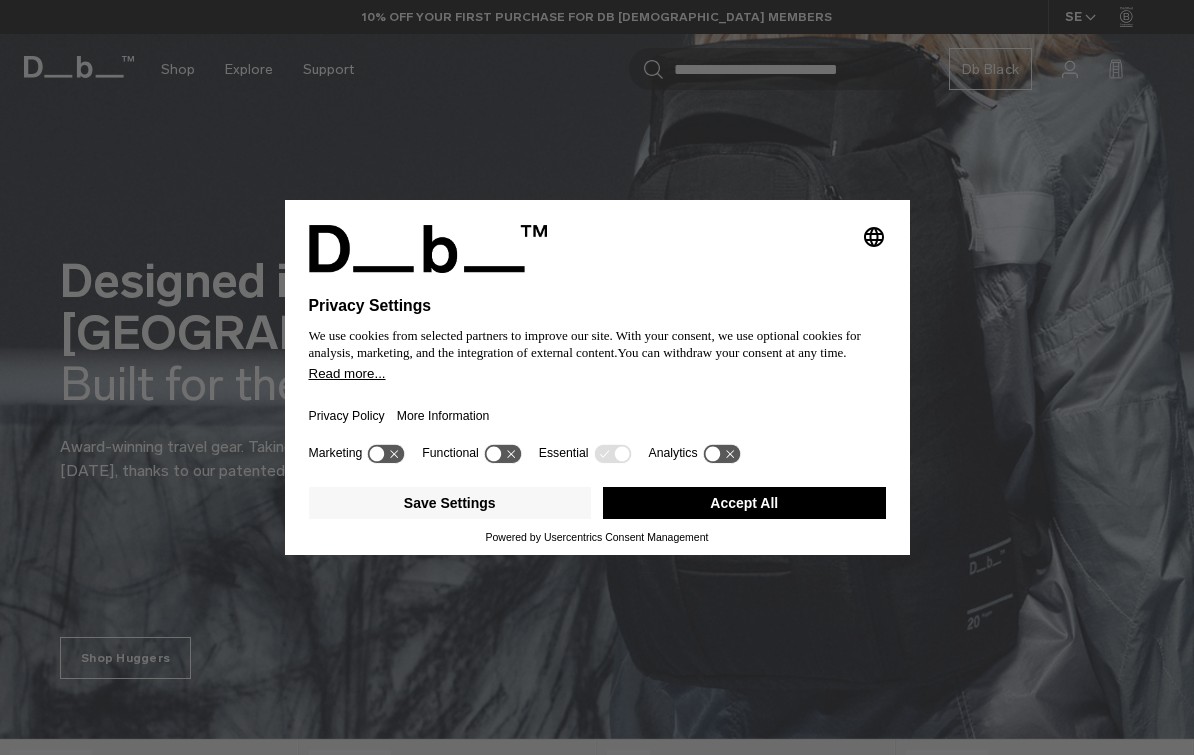 click on "Save Settings" at bounding box center [450, 503] 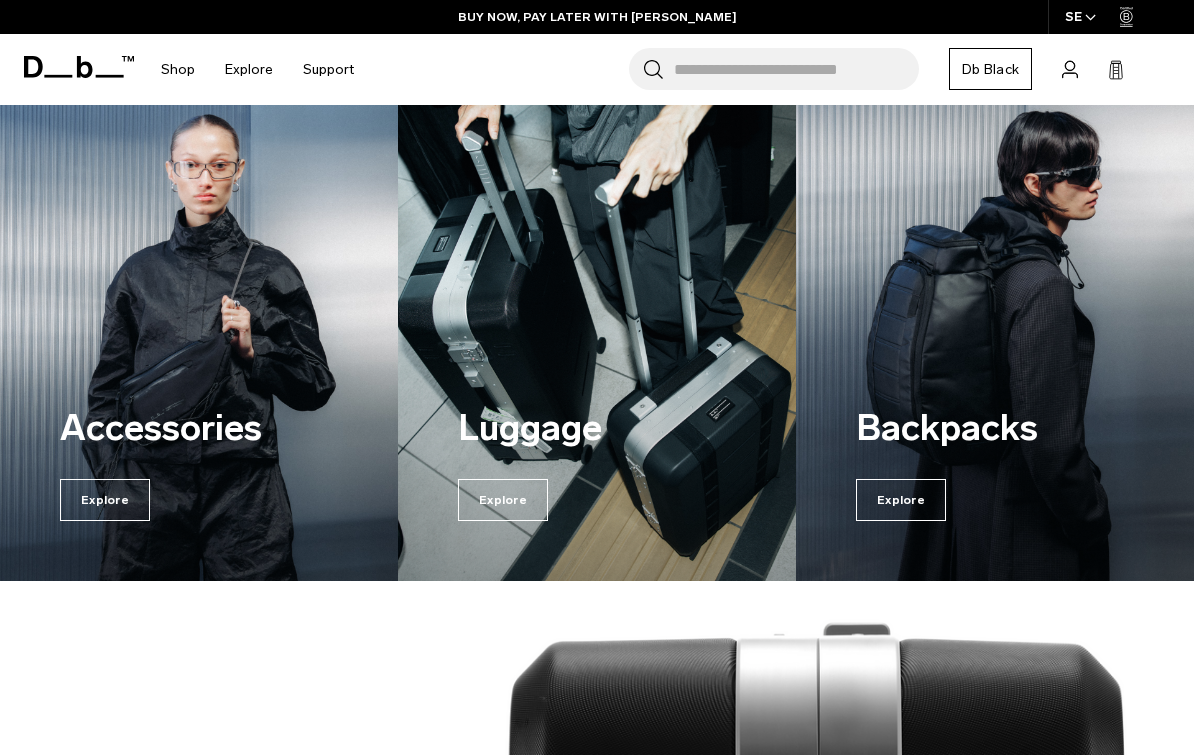 scroll, scrollTop: 1162, scrollLeft: 0, axis: vertical 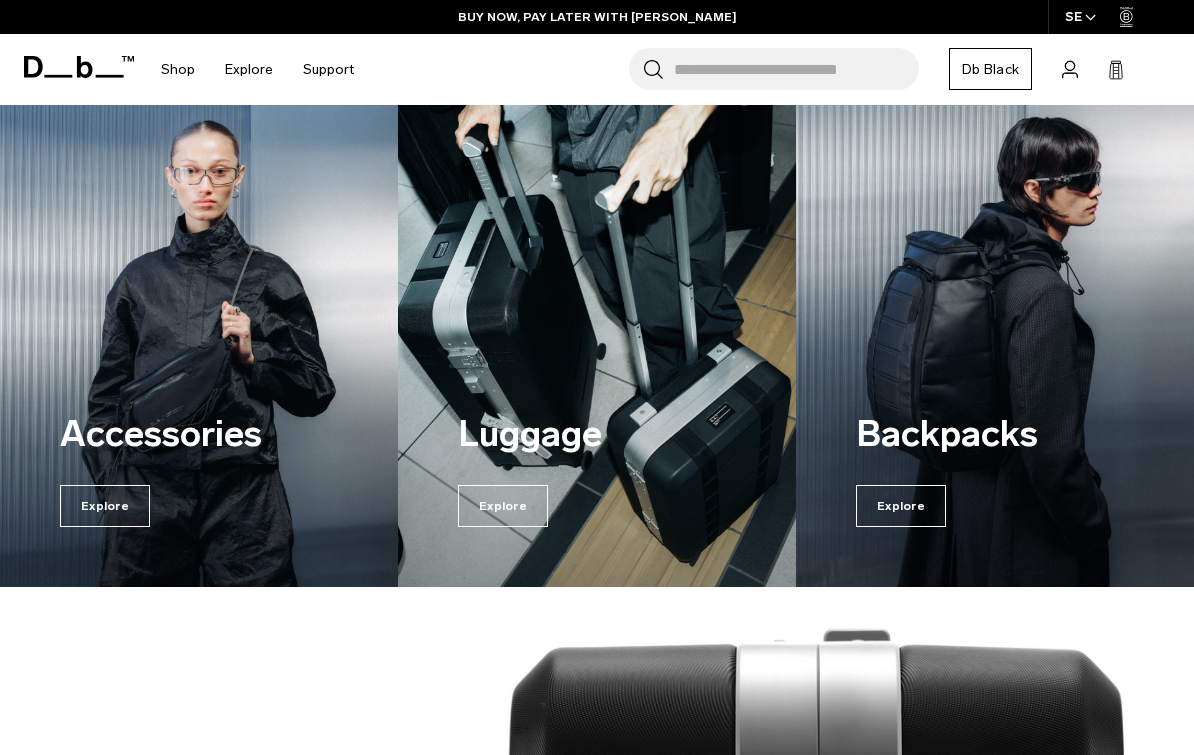 click on "Explore" at bounding box center (503, 506) 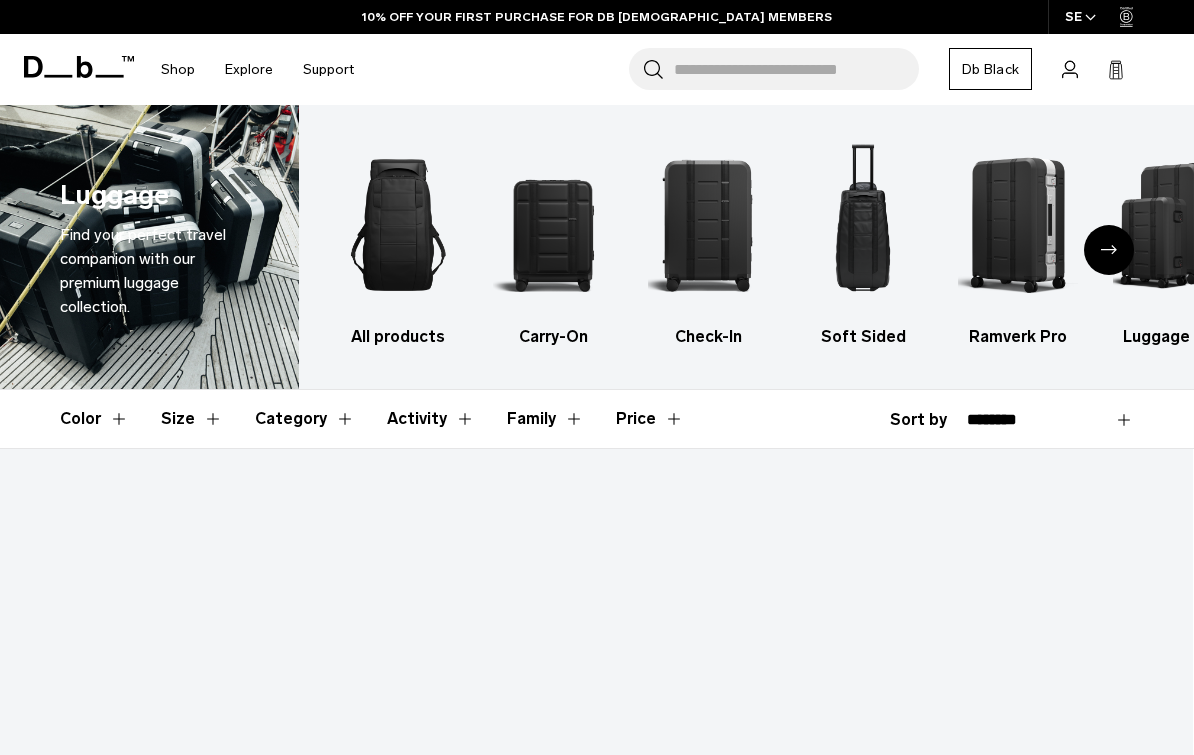 scroll, scrollTop: 0, scrollLeft: 0, axis: both 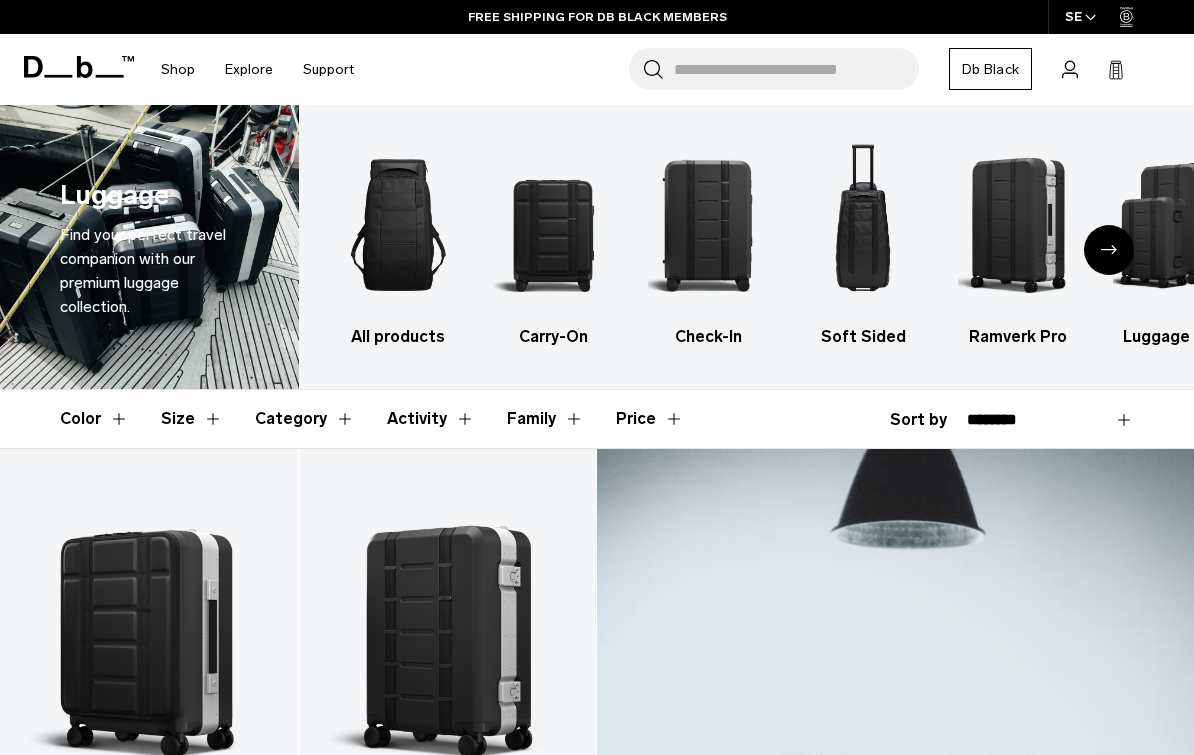 click at bounding box center [863, 225] 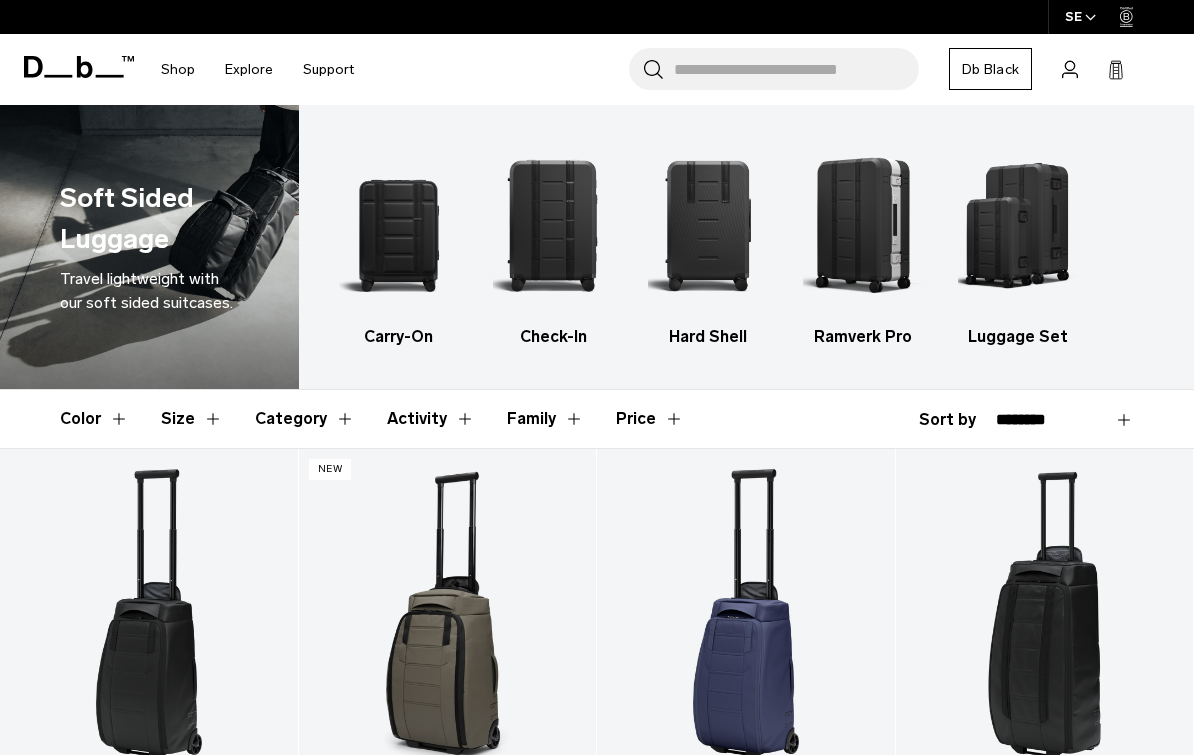 scroll, scrollTop: 0, scrollLeft: 0, axis: both 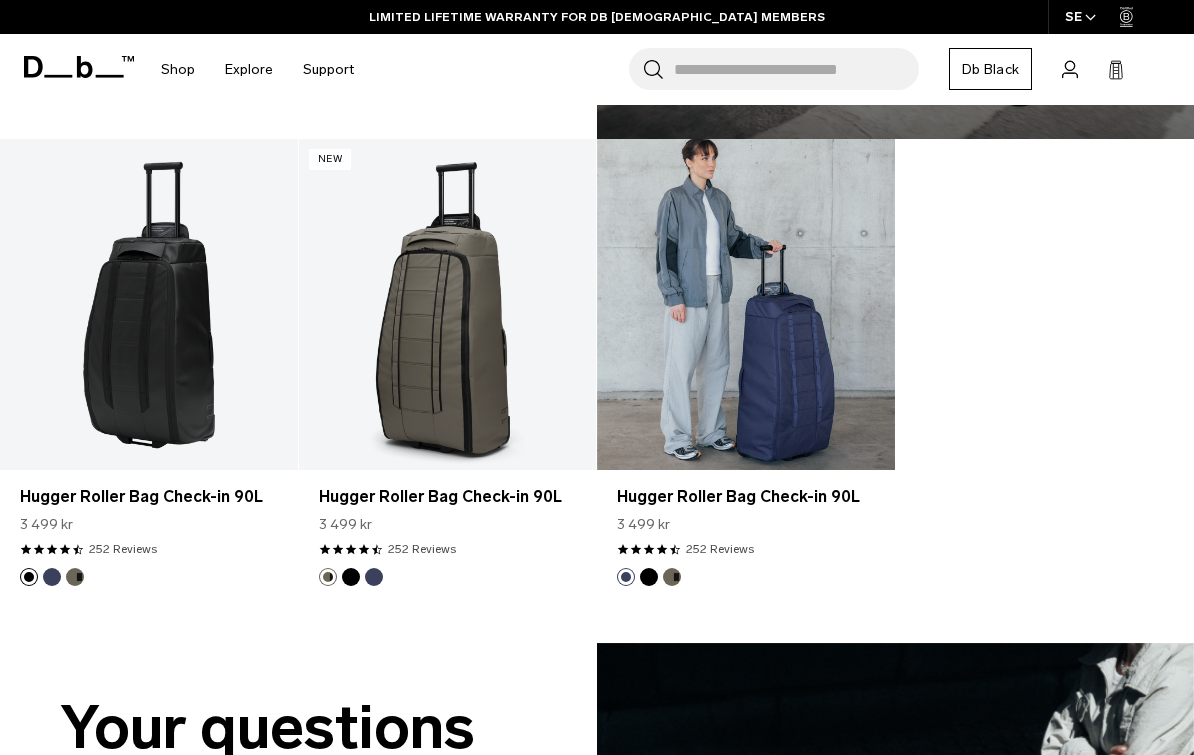 click at bounding box center [746, 304] 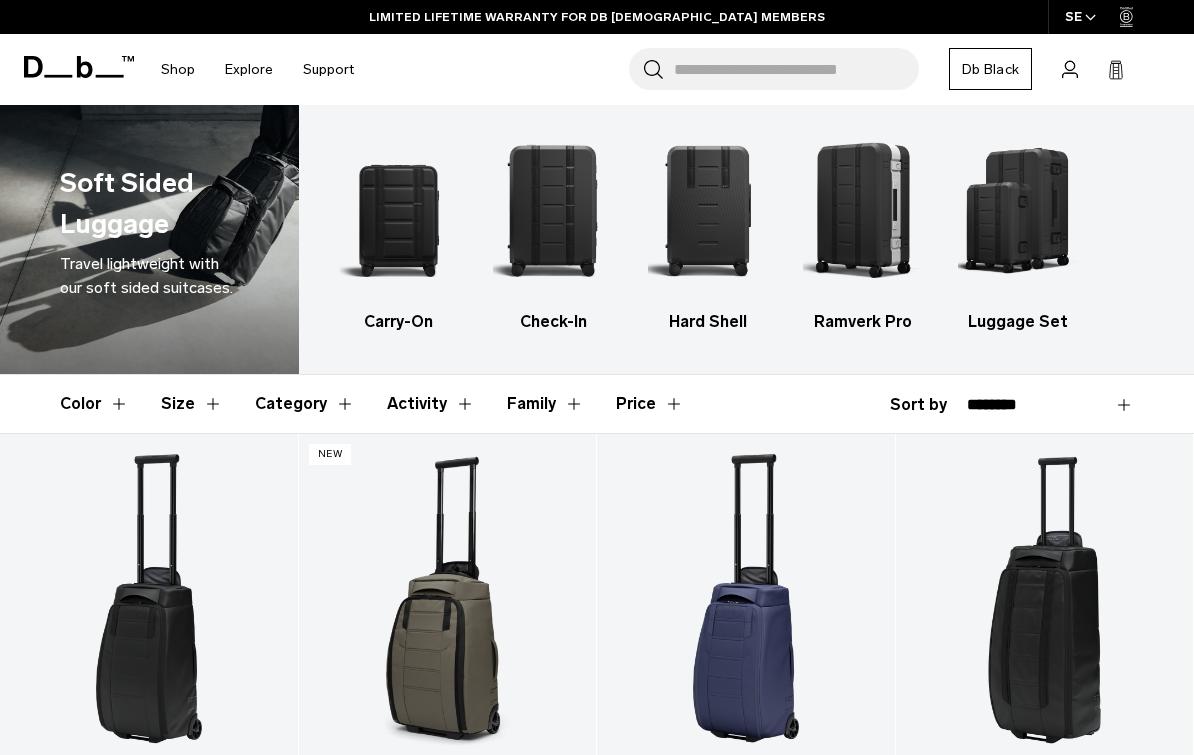 scroll, scrollTop: 0, scrollLeft: 0, axis: both 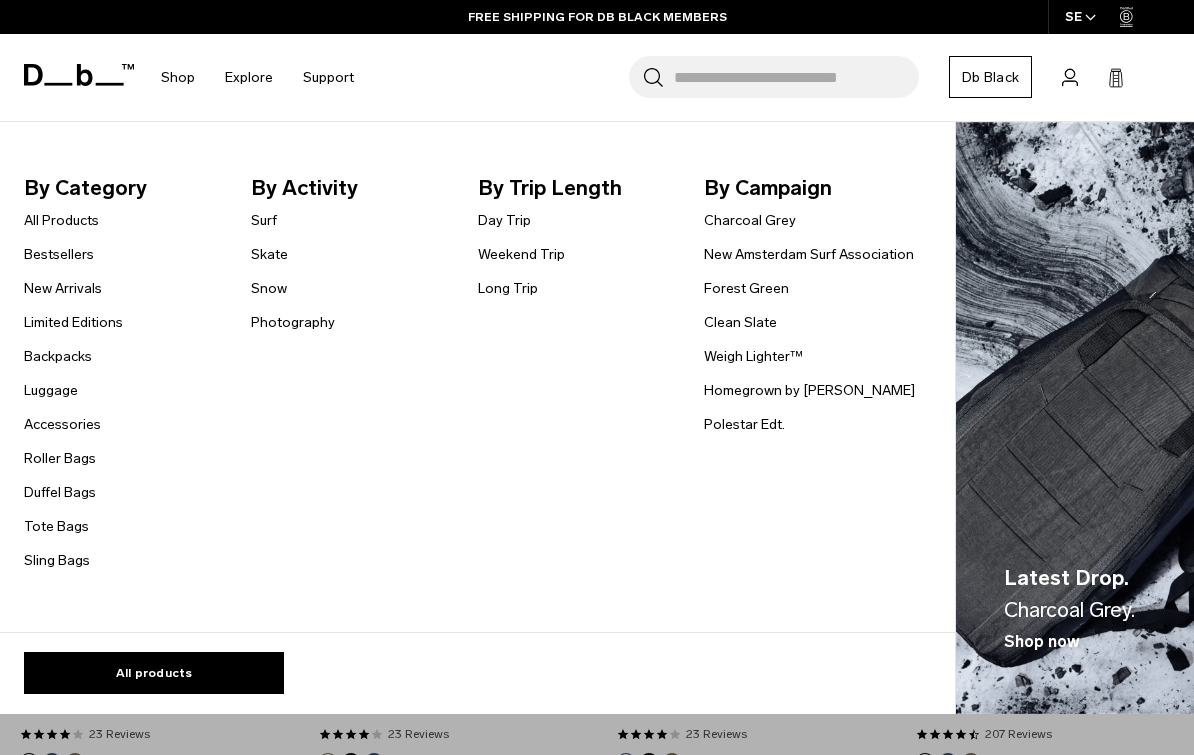 click on "All products" at bounding box center (154, 673) 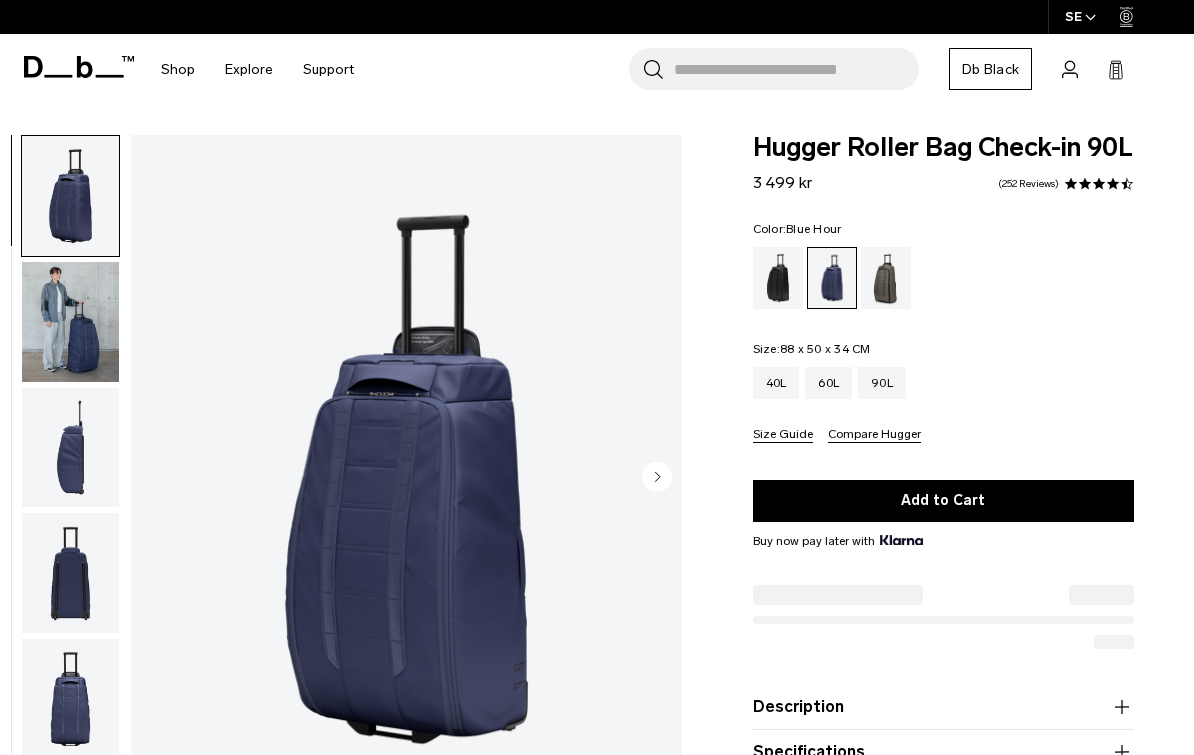 scroll, scrollTop: 0, scrollLeft: 0, axis: both 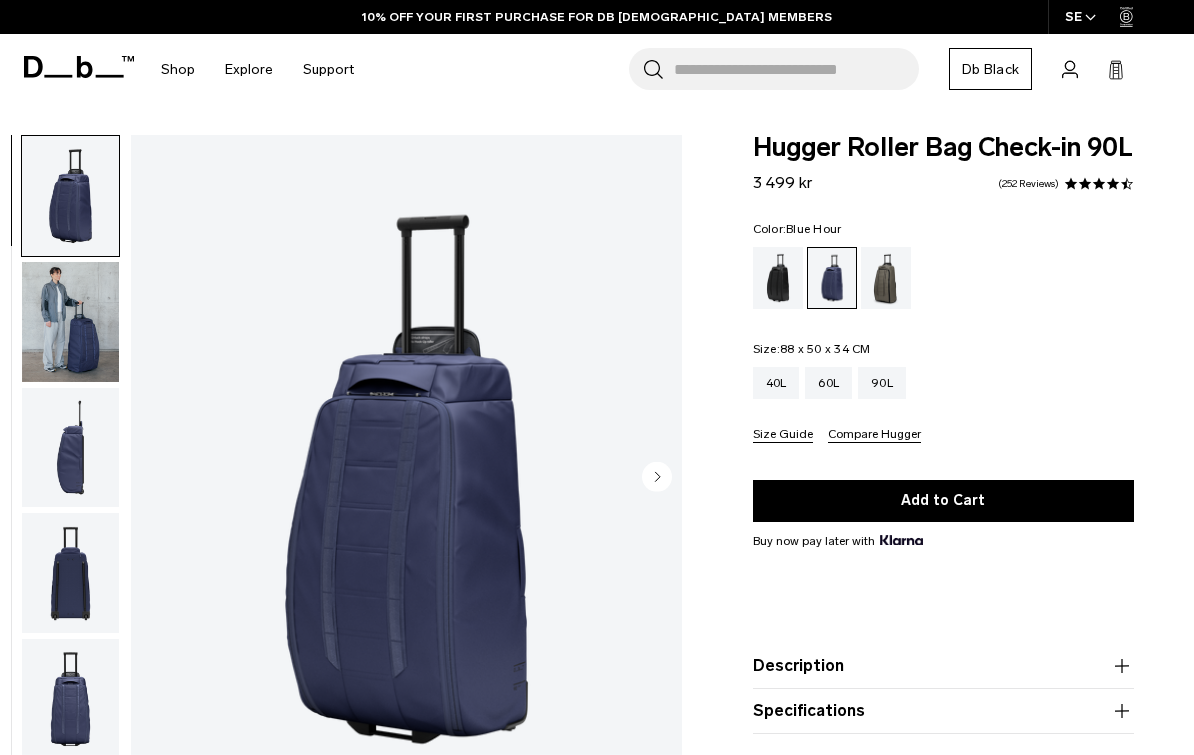 click 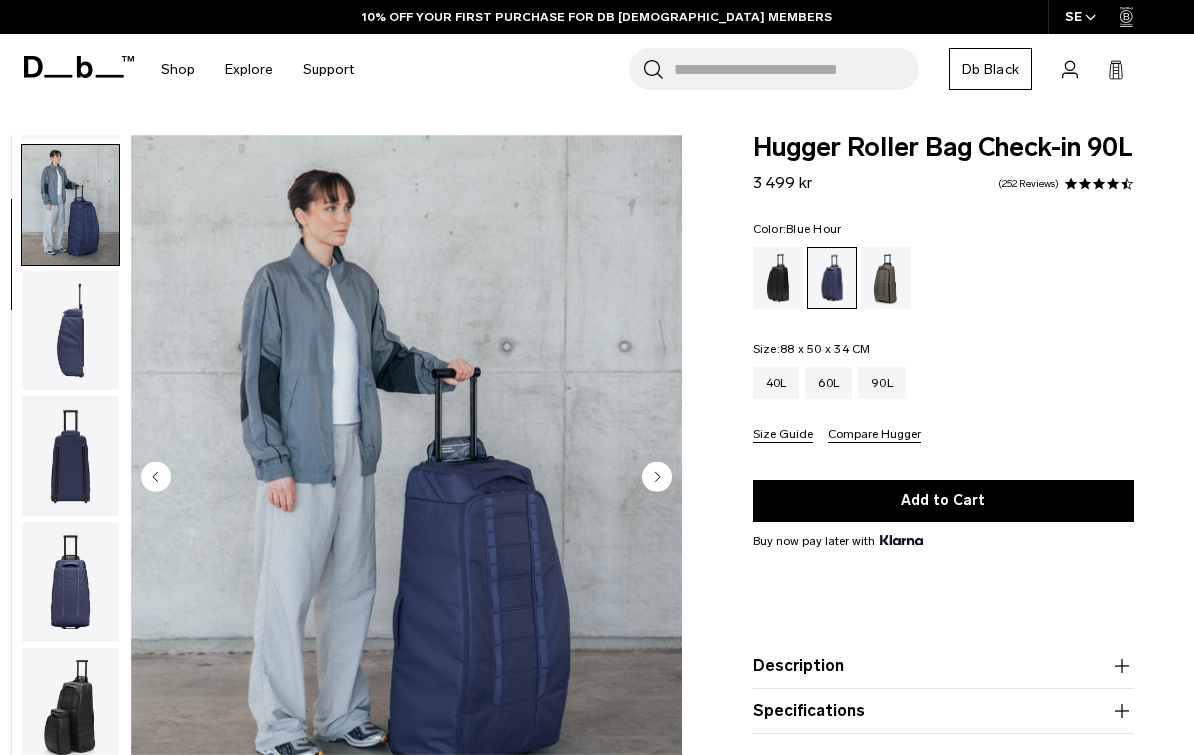 scroll, scrollTop: 127, scrollLeft: 0, axis: vertical 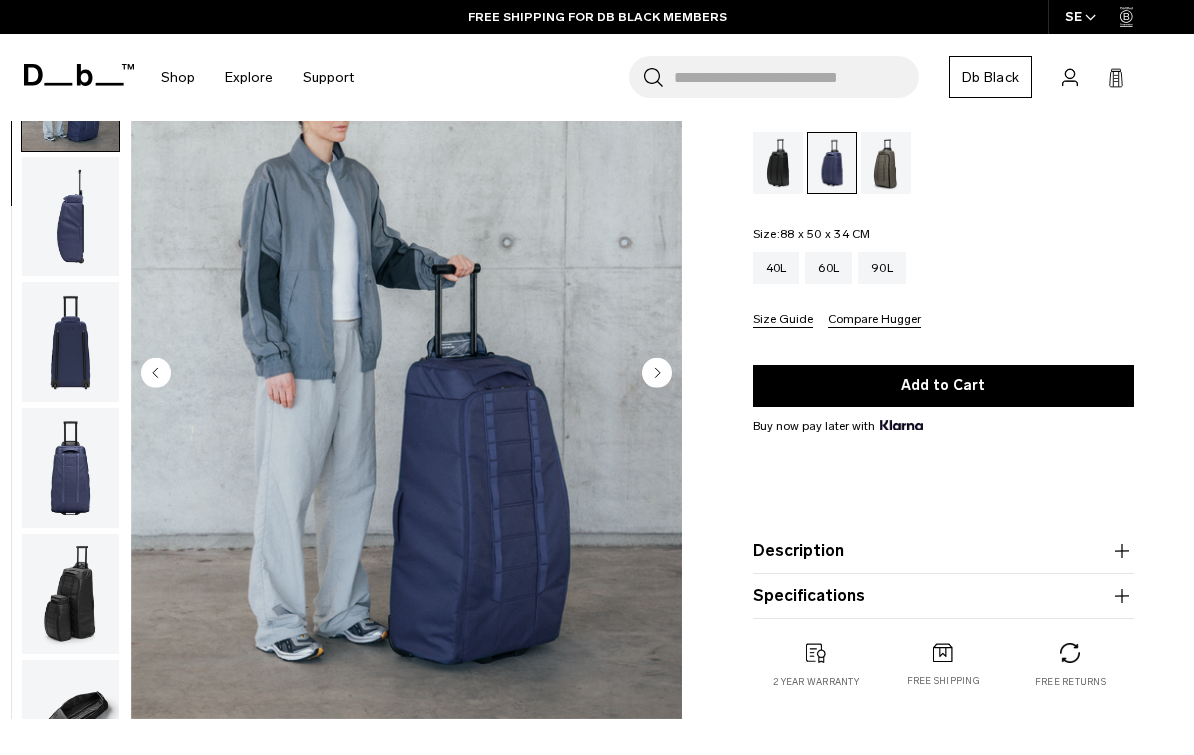 click 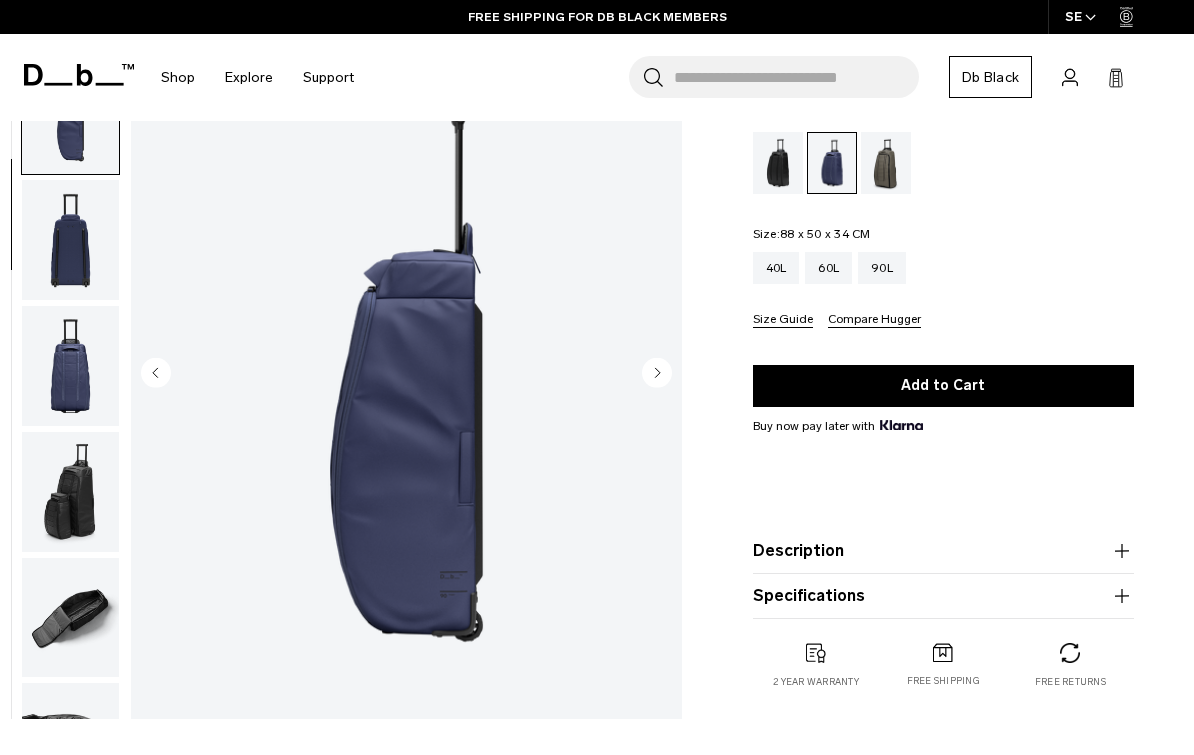 scroll, scrollTop: 255, scrollLeft: 0, axis: vertical 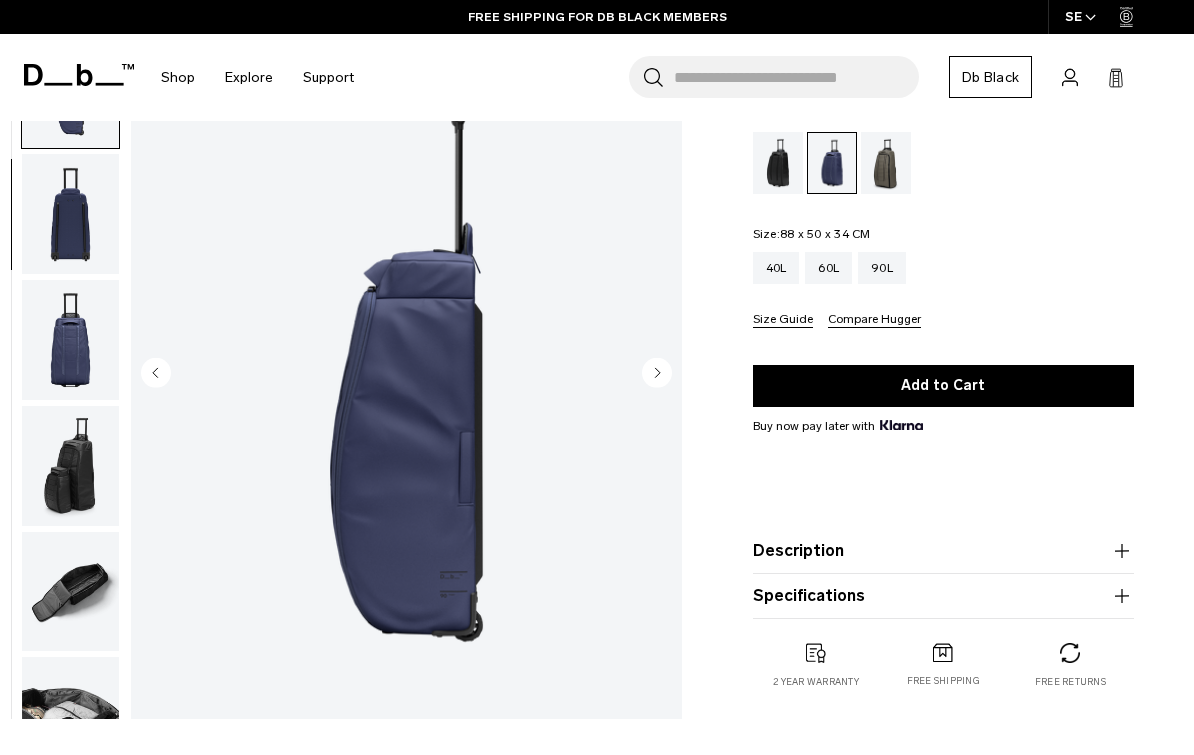 click 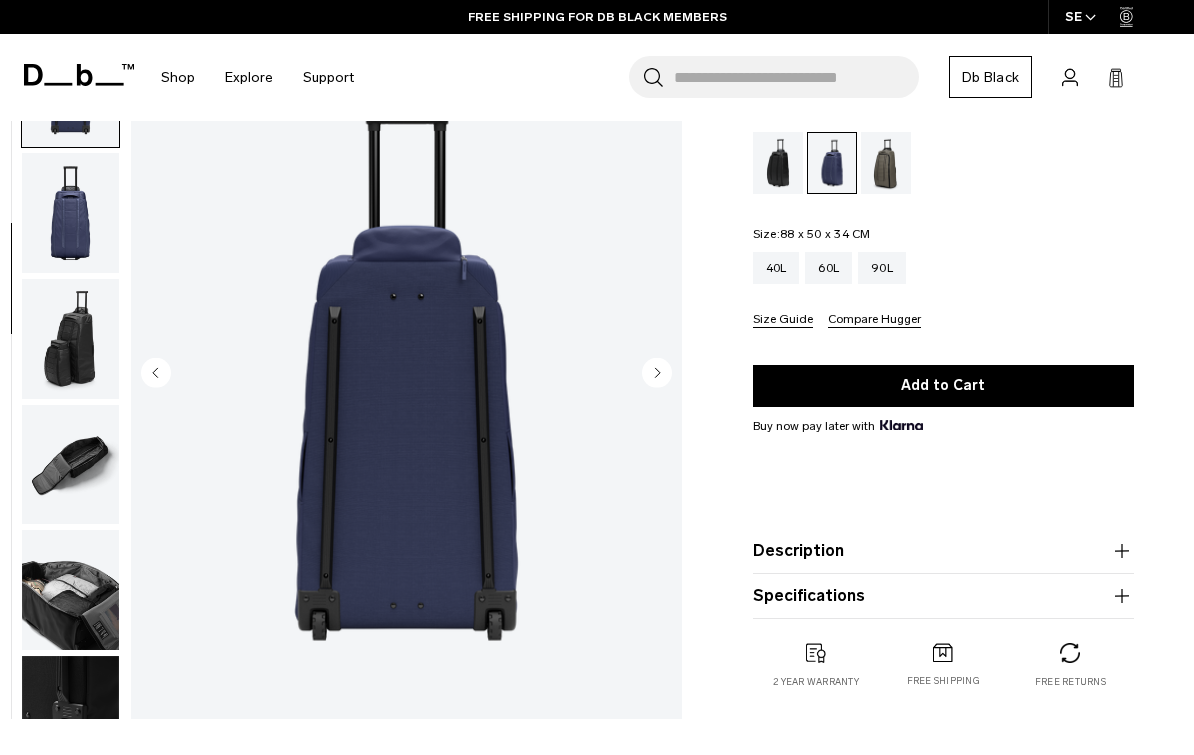 click 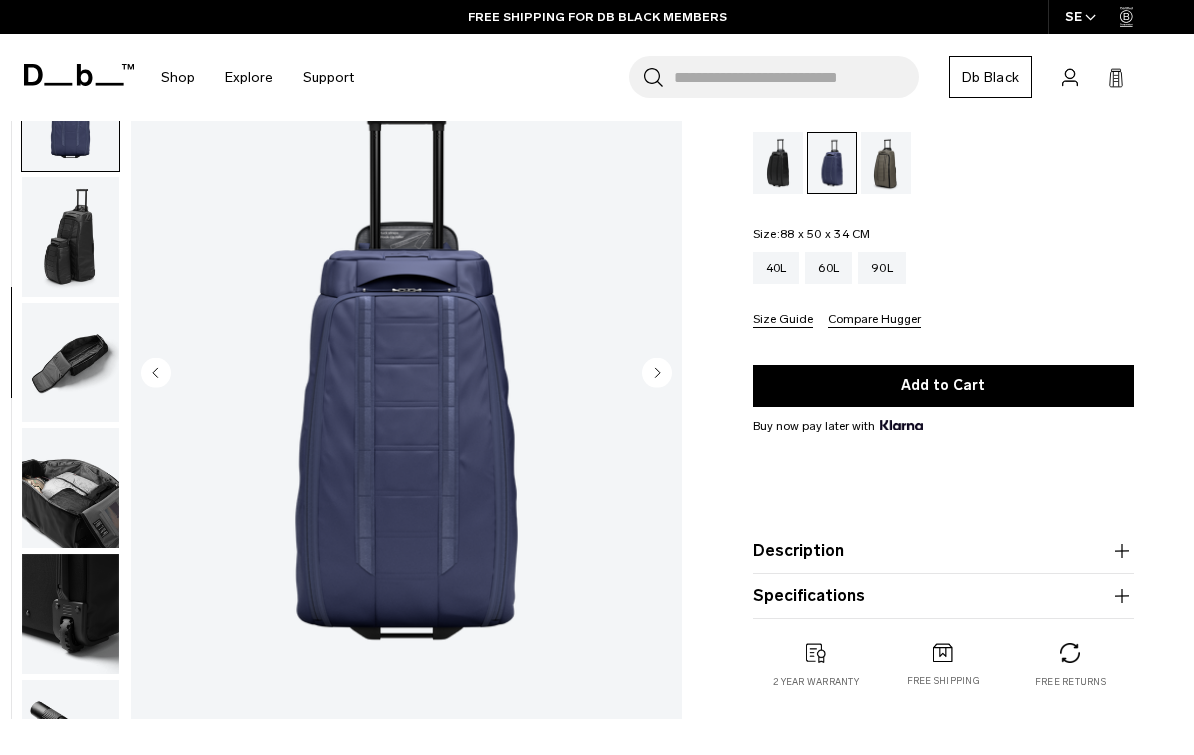 scroll, scrollTop: 509, scrollLeft: 0, axis: vertical 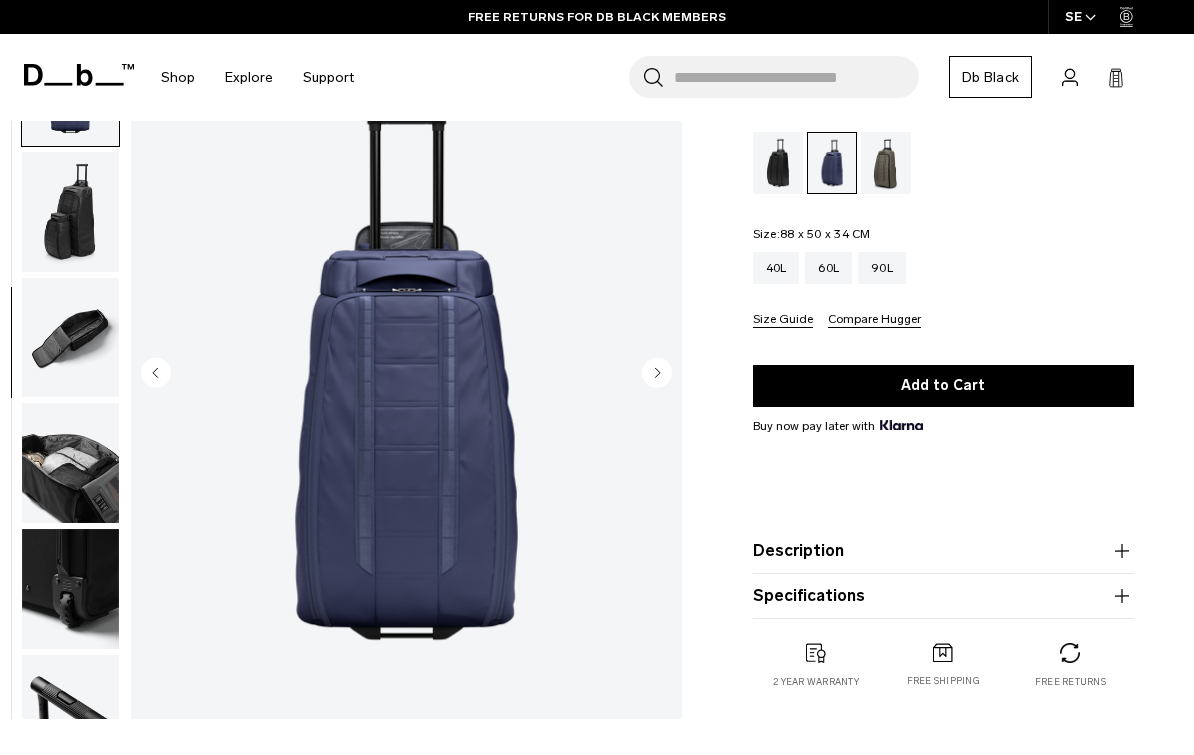 click 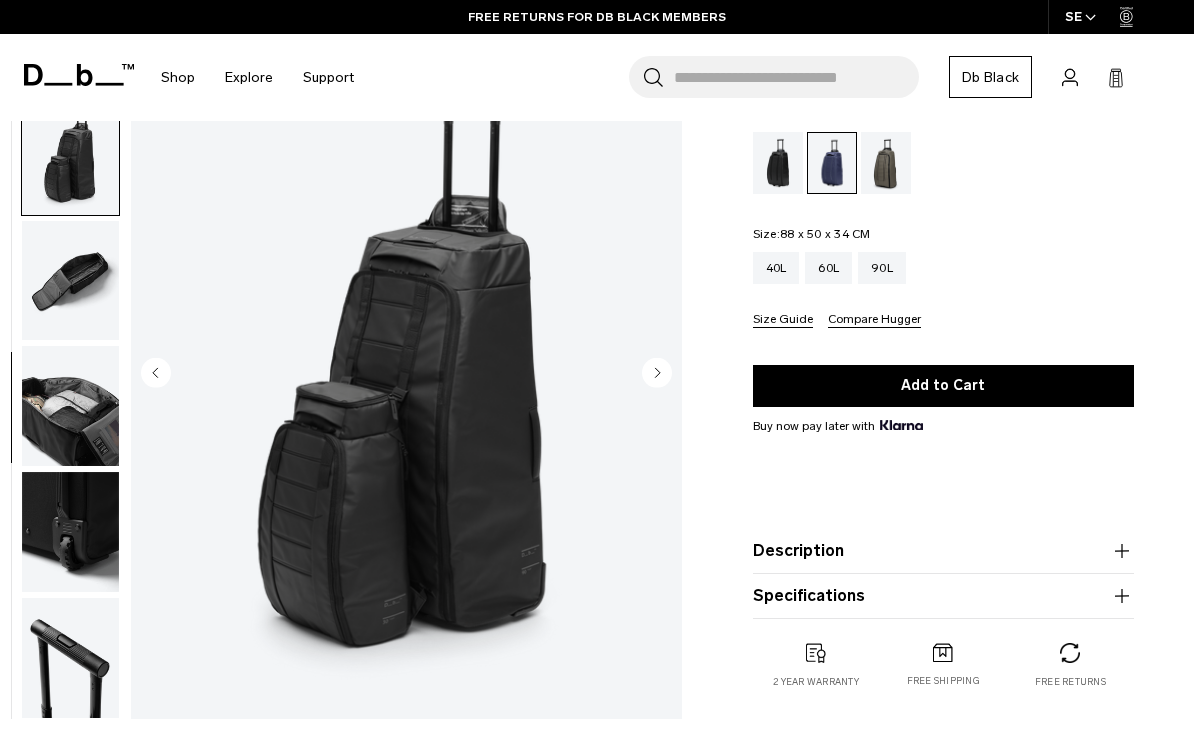 scroll, scrollTop: 581, scrollLeft: 0, axis: vertical 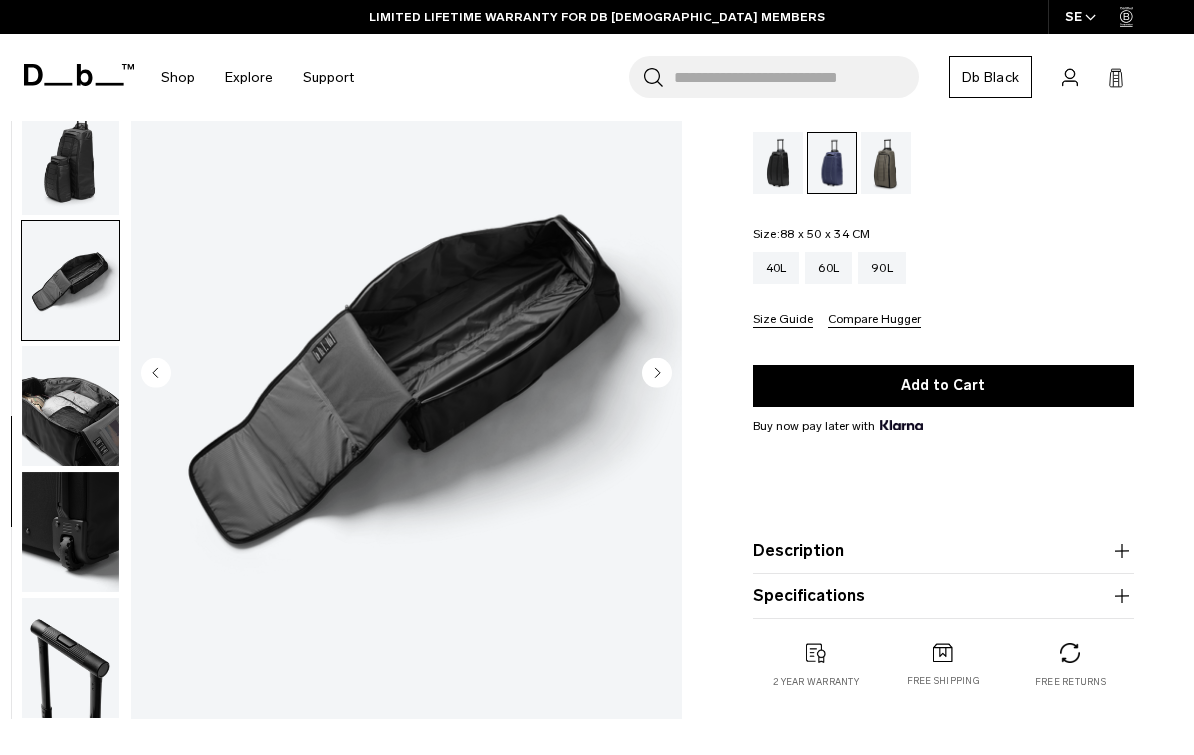 click 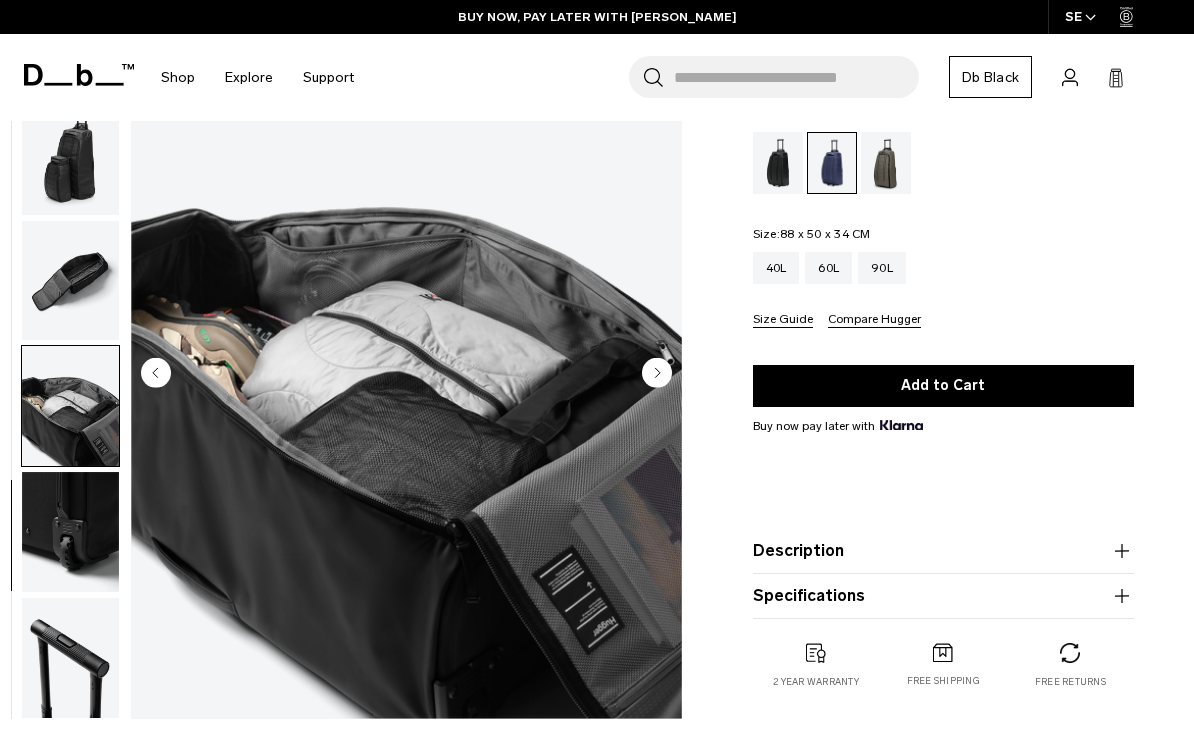 click 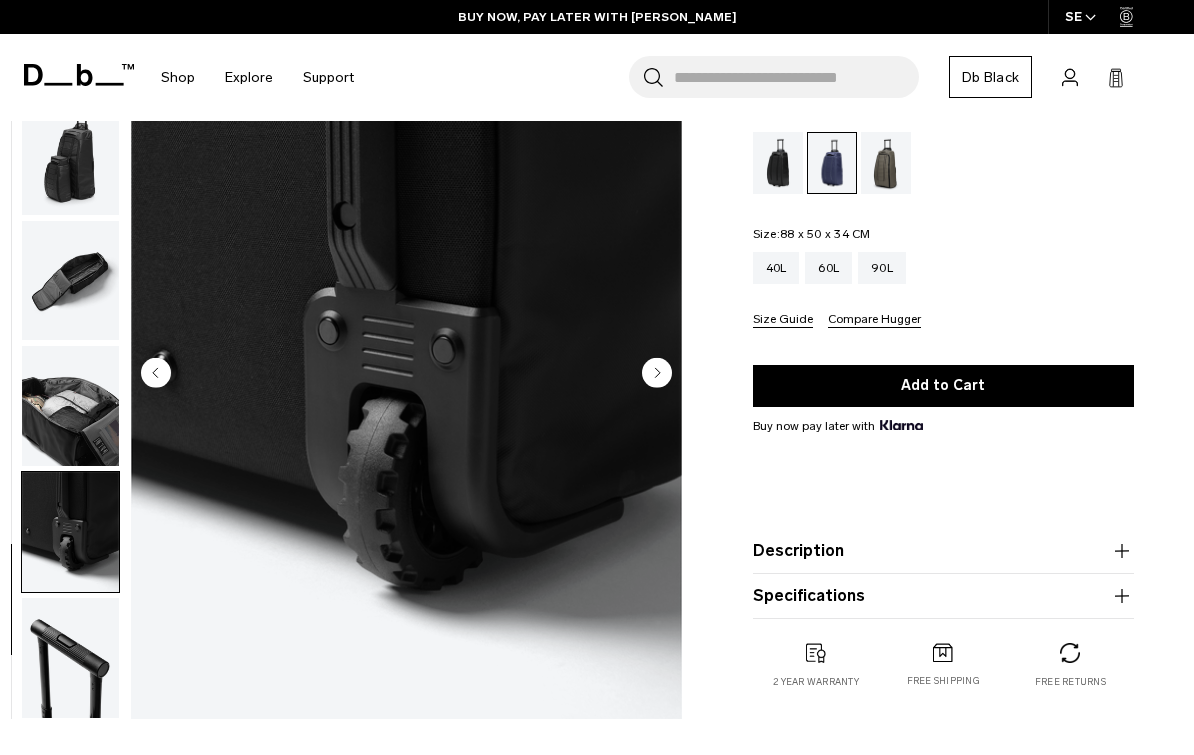 click 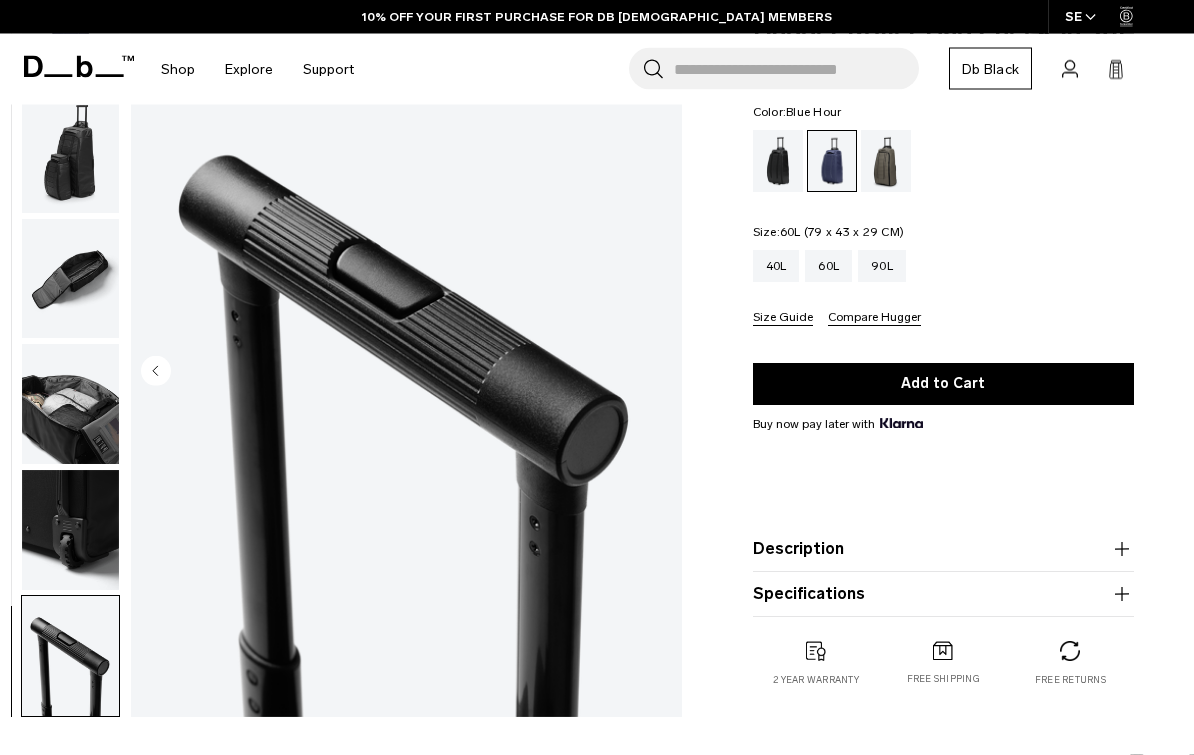 scroll, scrollTop: 0, scrollLeft: 0, axis: both 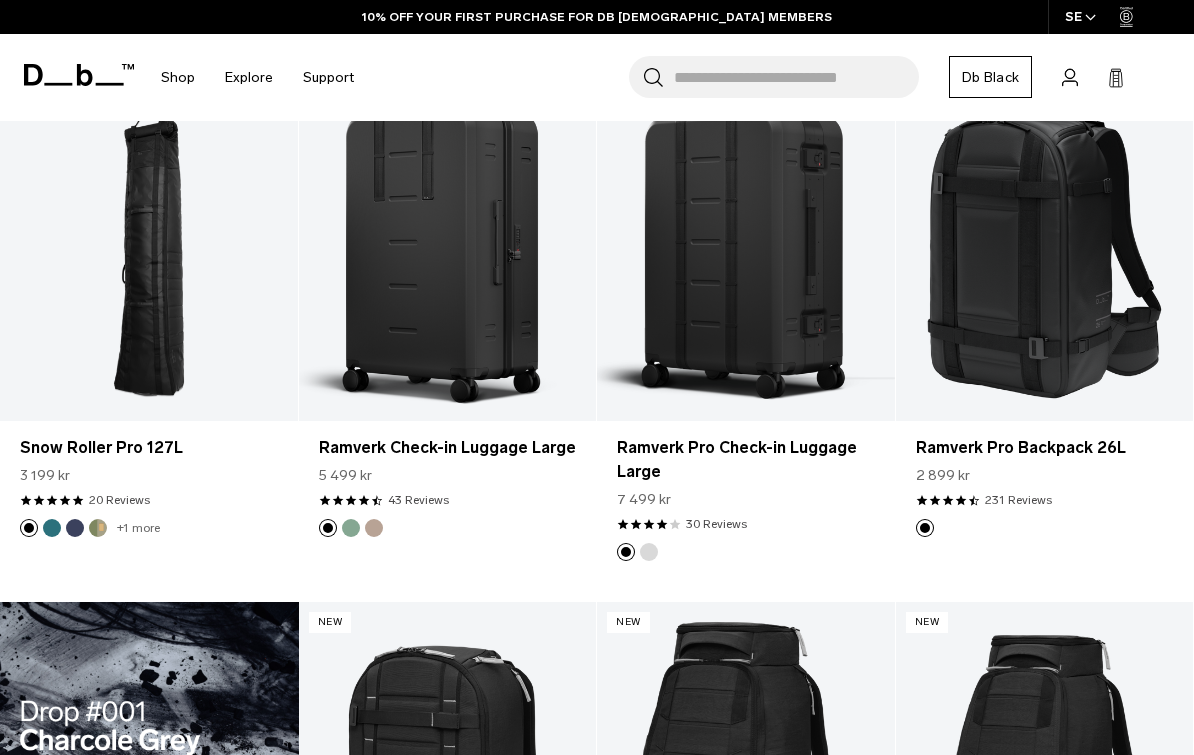 click at bounding box center (351, 528) 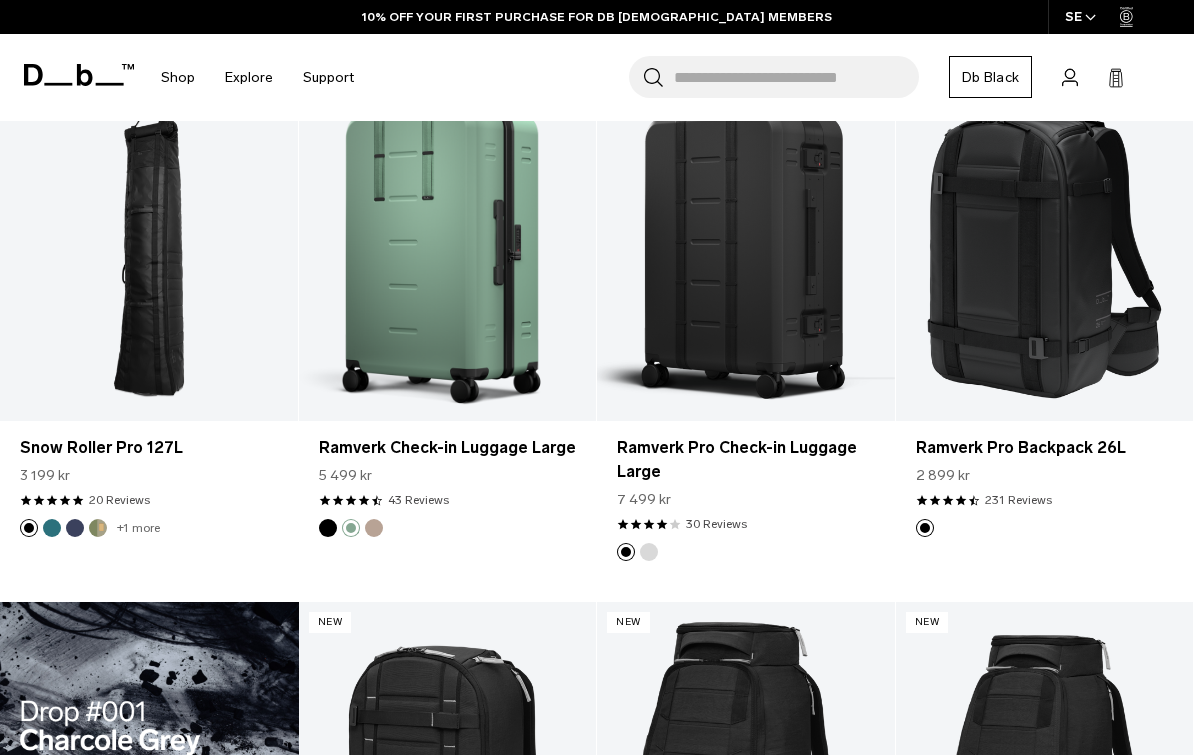 click at bounding box center [374, 528] 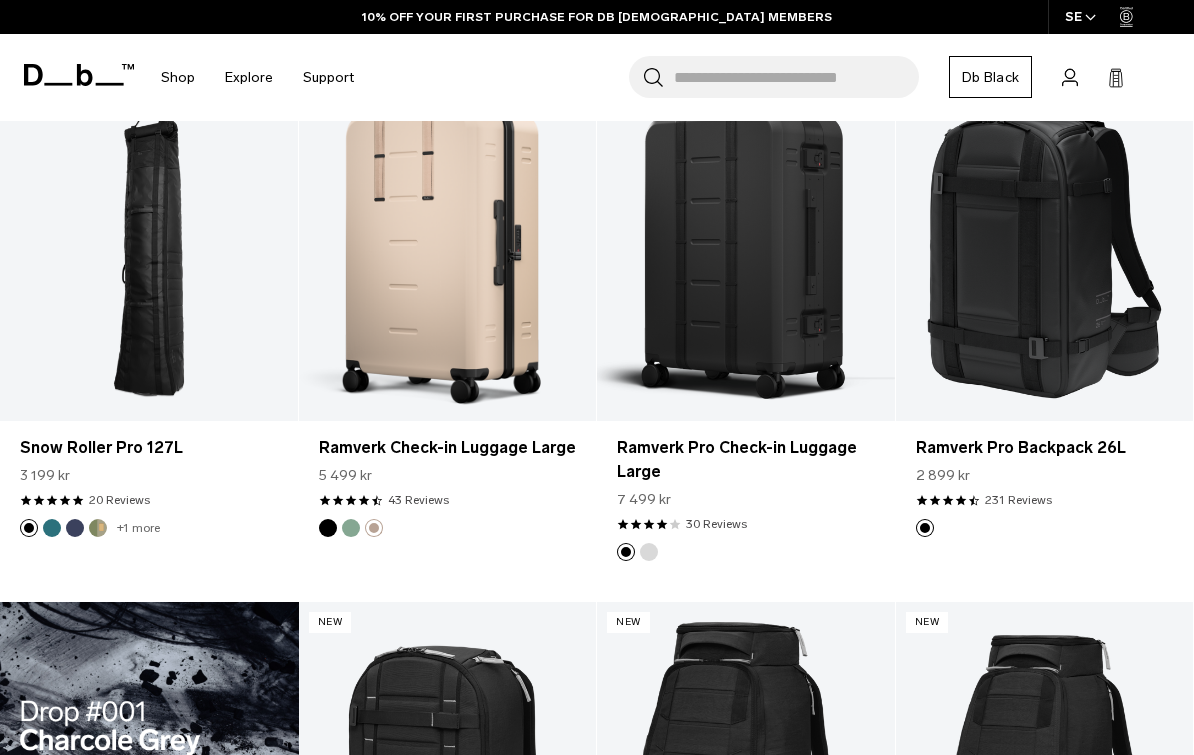click at bounding box center (351, 528) 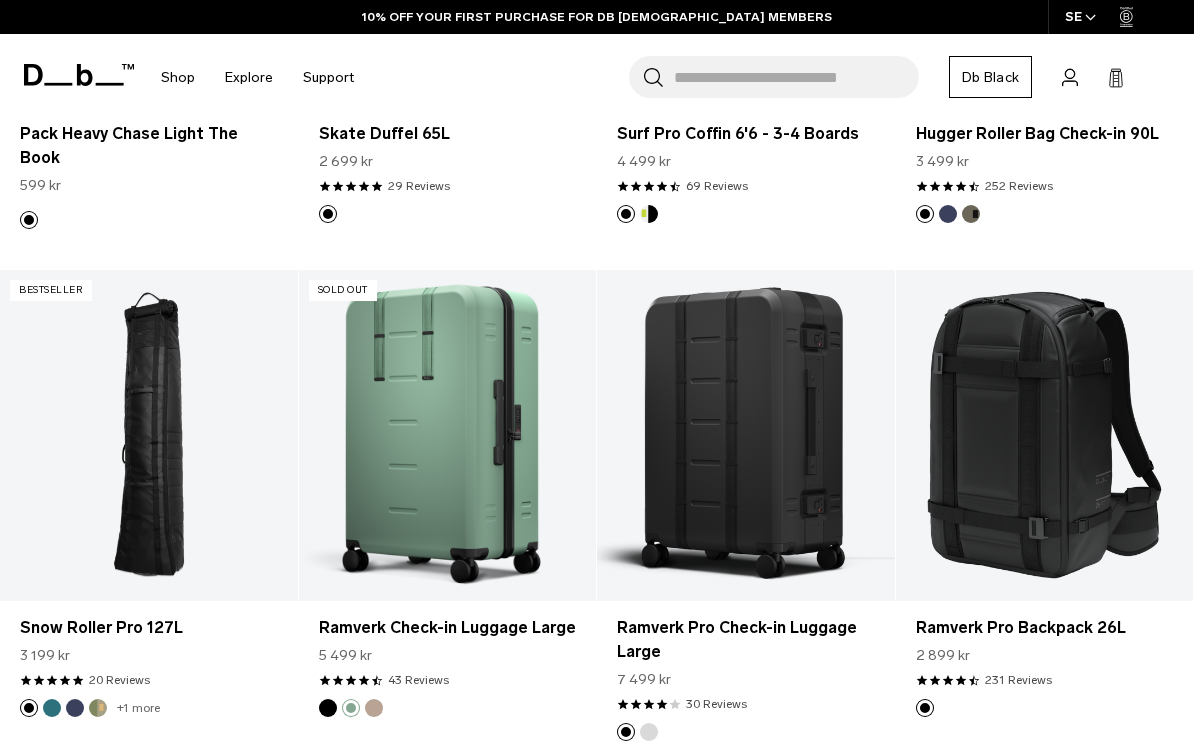 scroll, scrollTop: 1696, scrollLeft: 0, axis: vertical 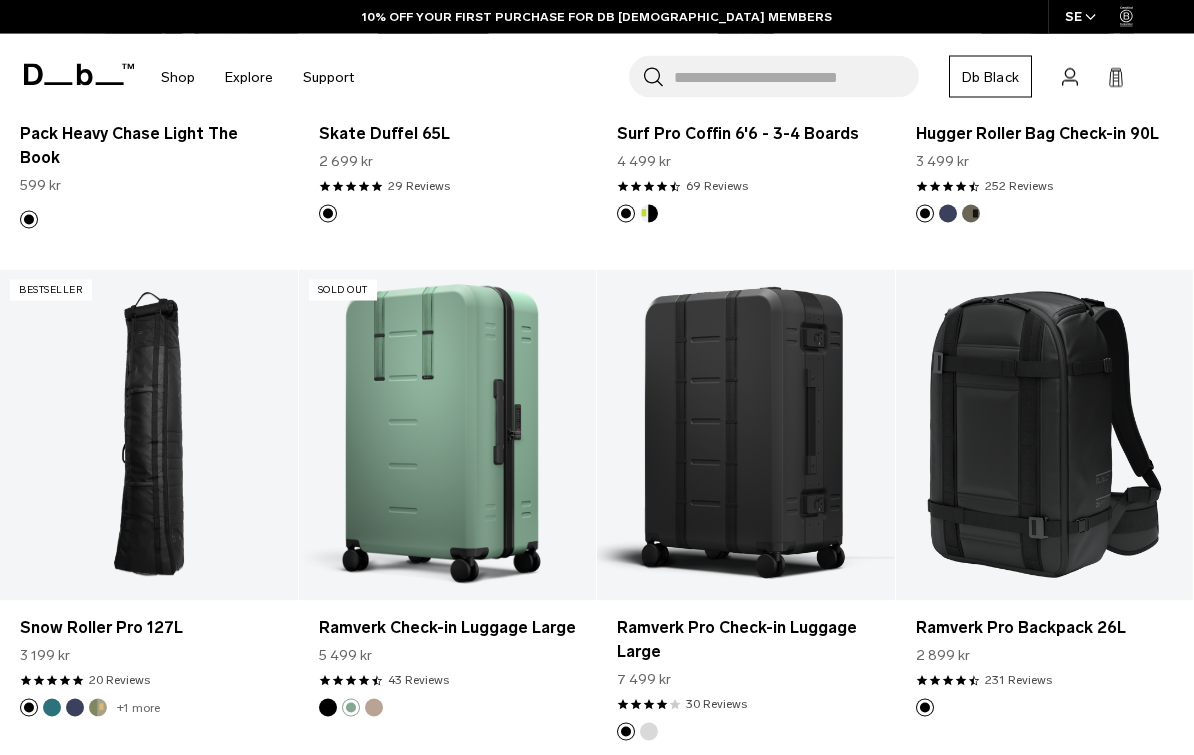 click on "Ramverk Check-in Luggage Large" at bounding box center (448, 628) 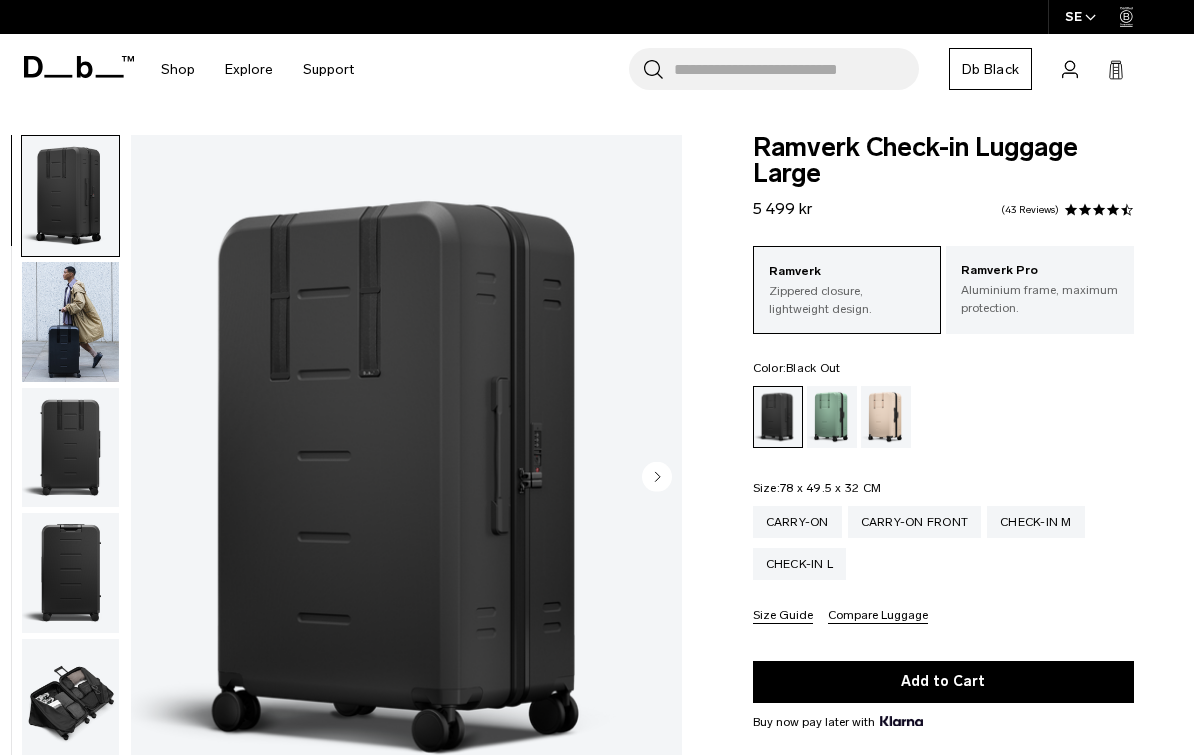 scroll, scrollTop: 0, scrollLeft: 0, axis: both 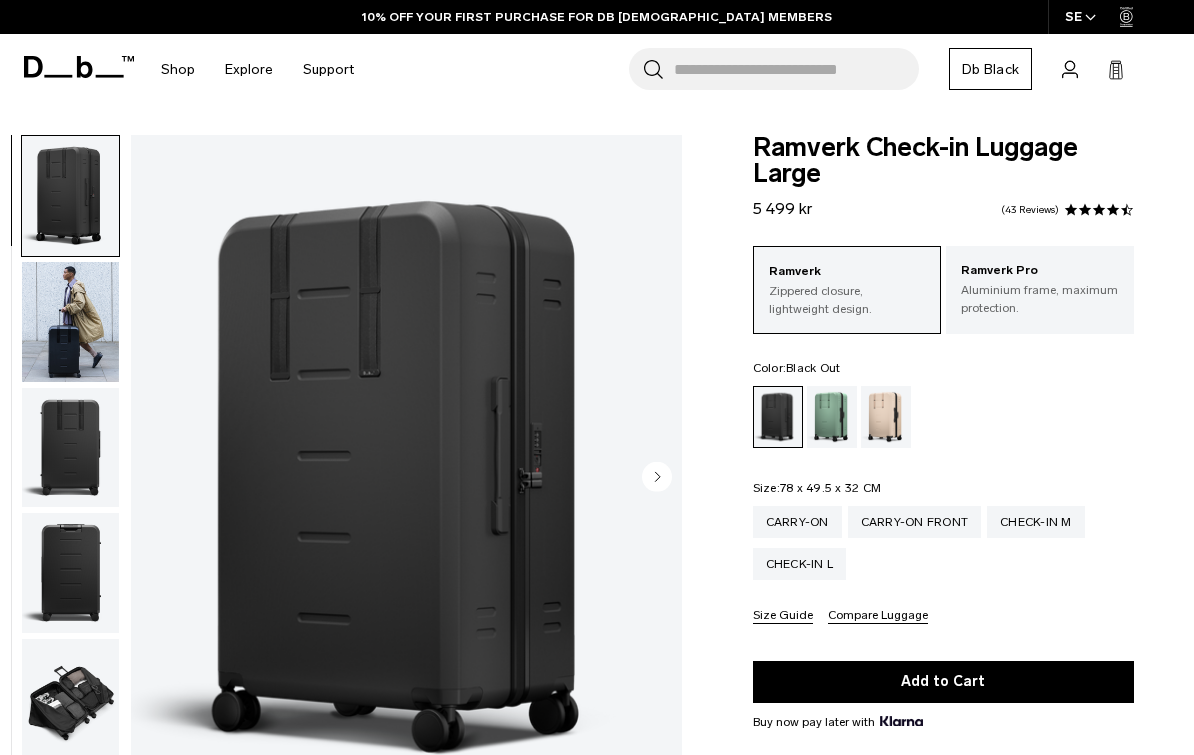 click at bounding box center [832, 417] 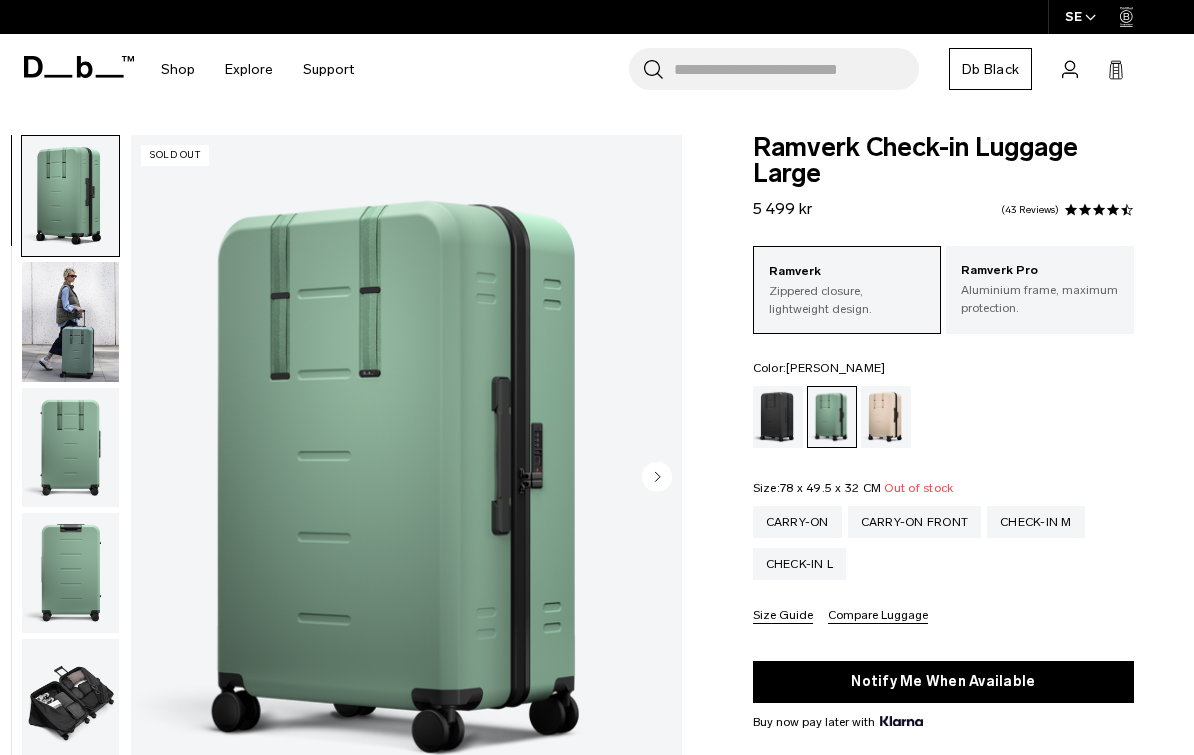 scroll, scrollTop: 0, scrollLeft: 0, axis: both 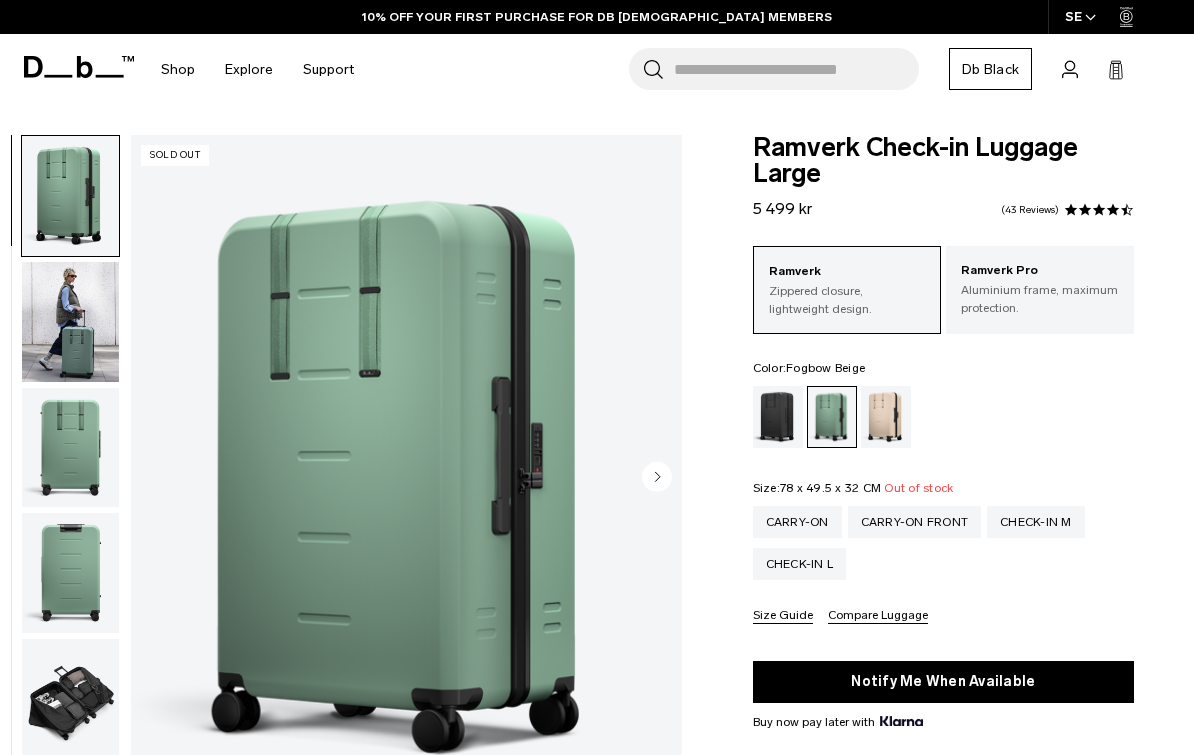 click at bounding box center (886, 417) 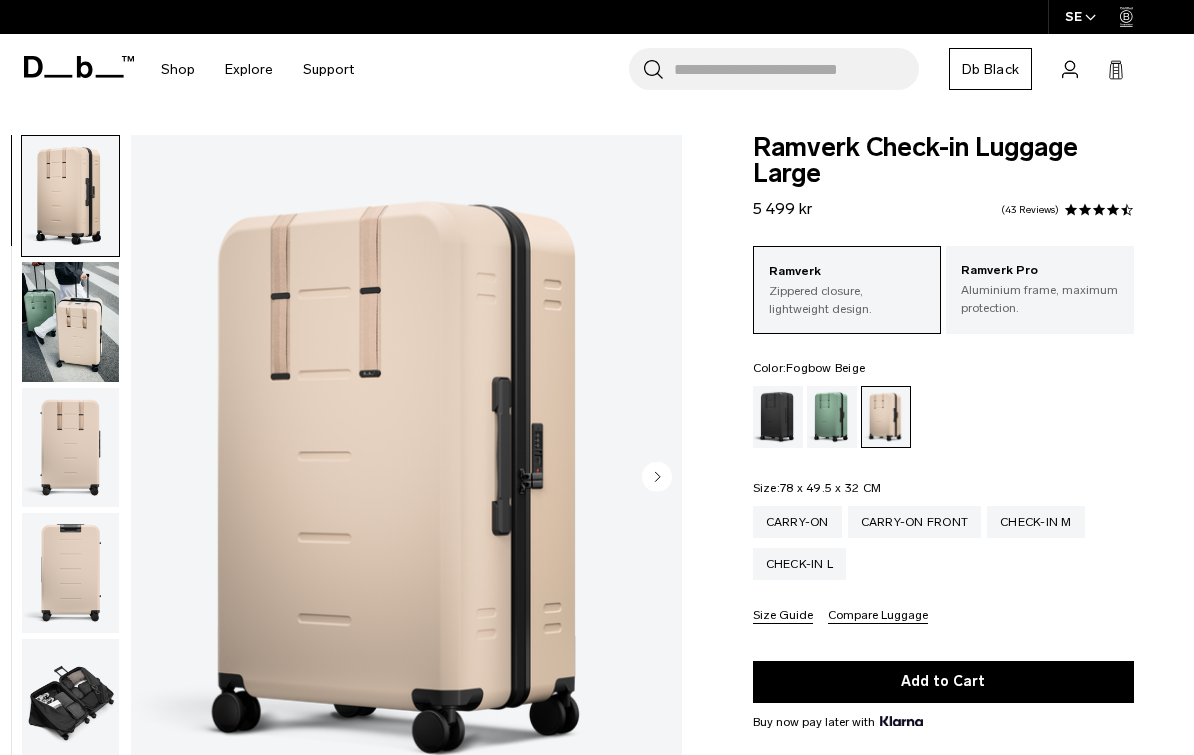 scroll, scrollTop: 0, scrollLeft: 0, axis: both 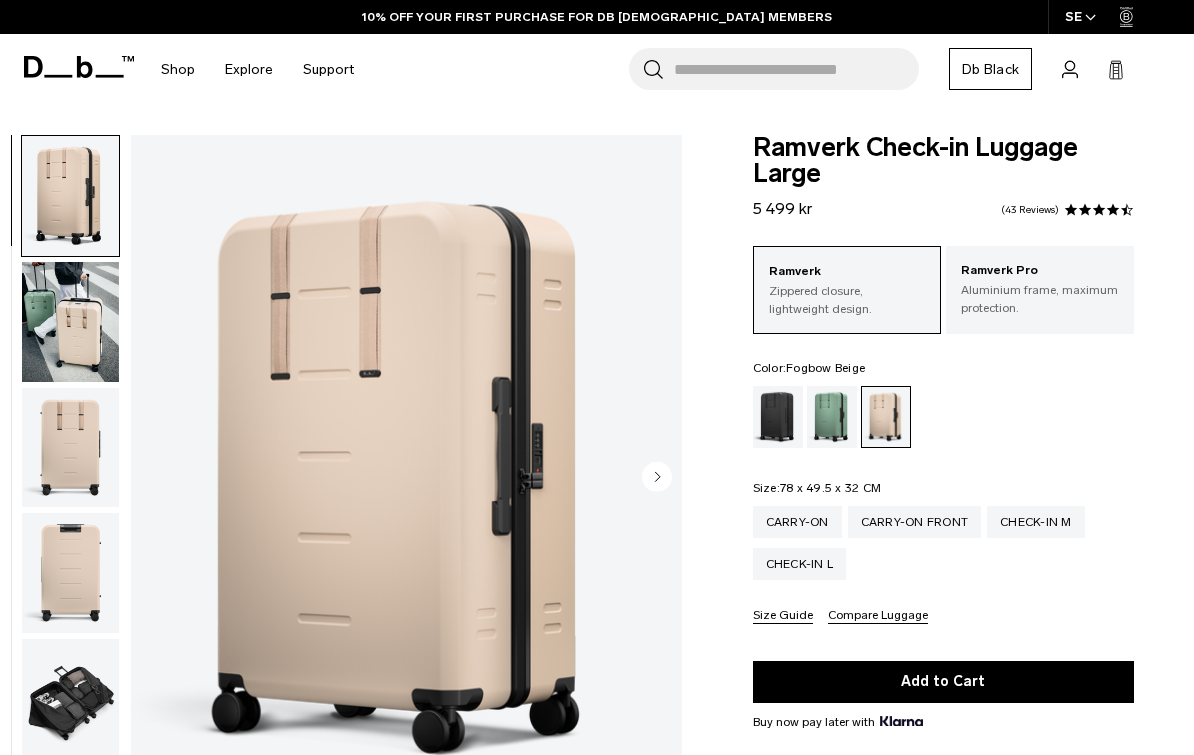 click at bounding box center (70, 699) 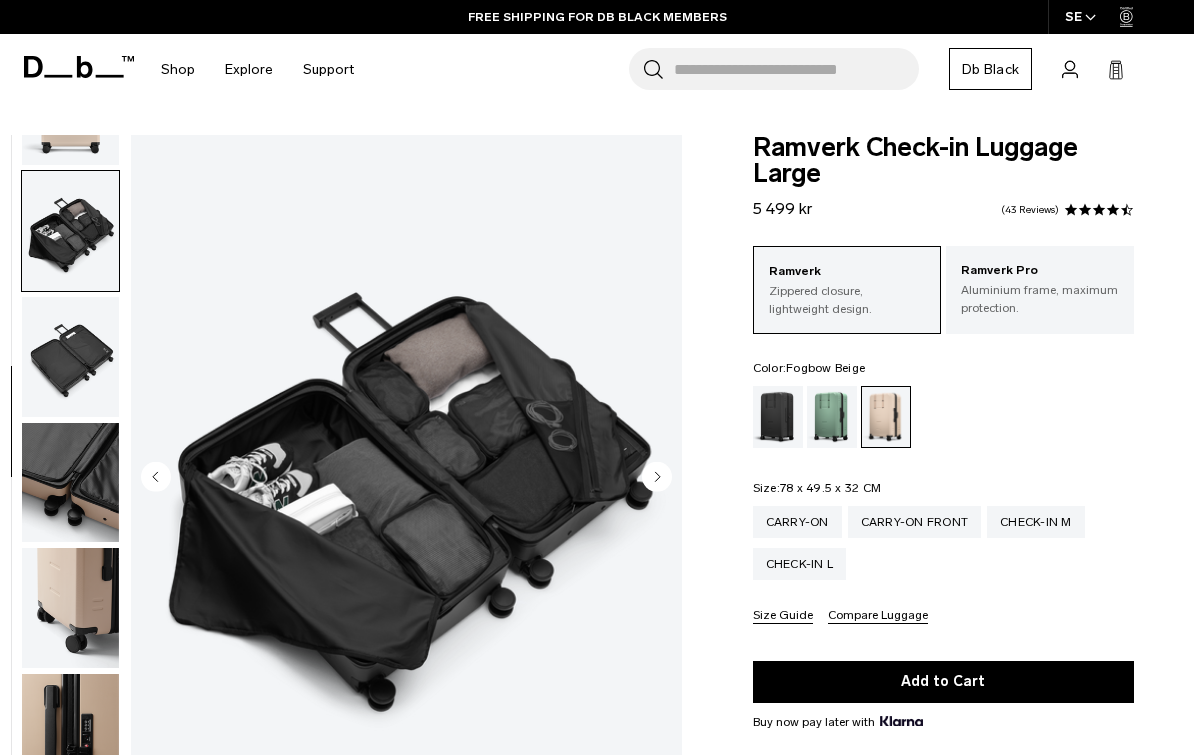scroll, scrollTop: 509, scrollLeft: 0, axis: vertical 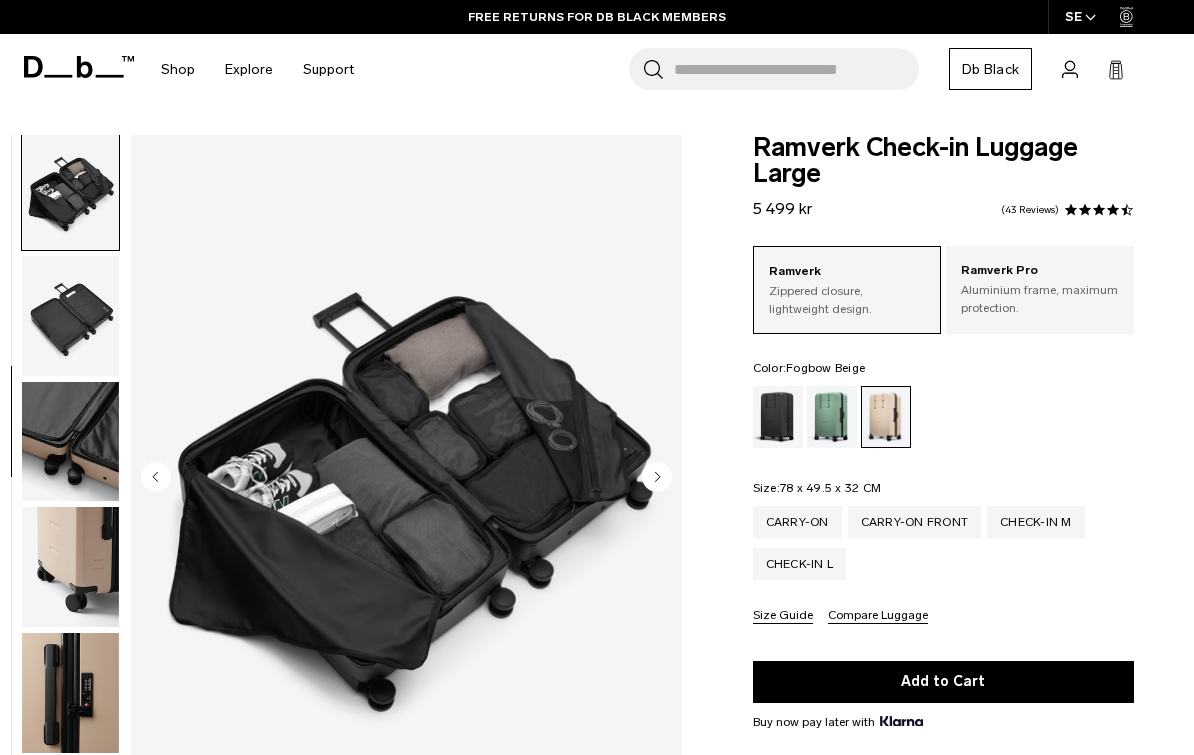 click at bounding box center [70, 567] 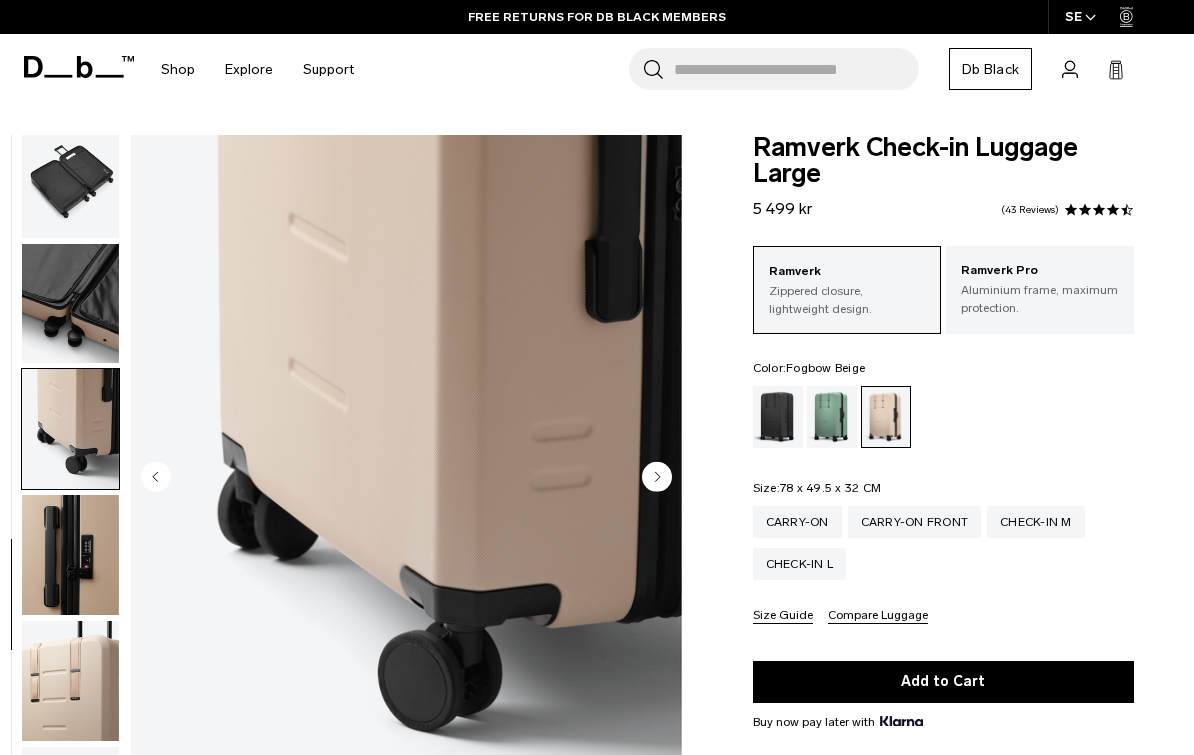scroll, scrollTop: 708, scrollLeft: 0, axis: vertical 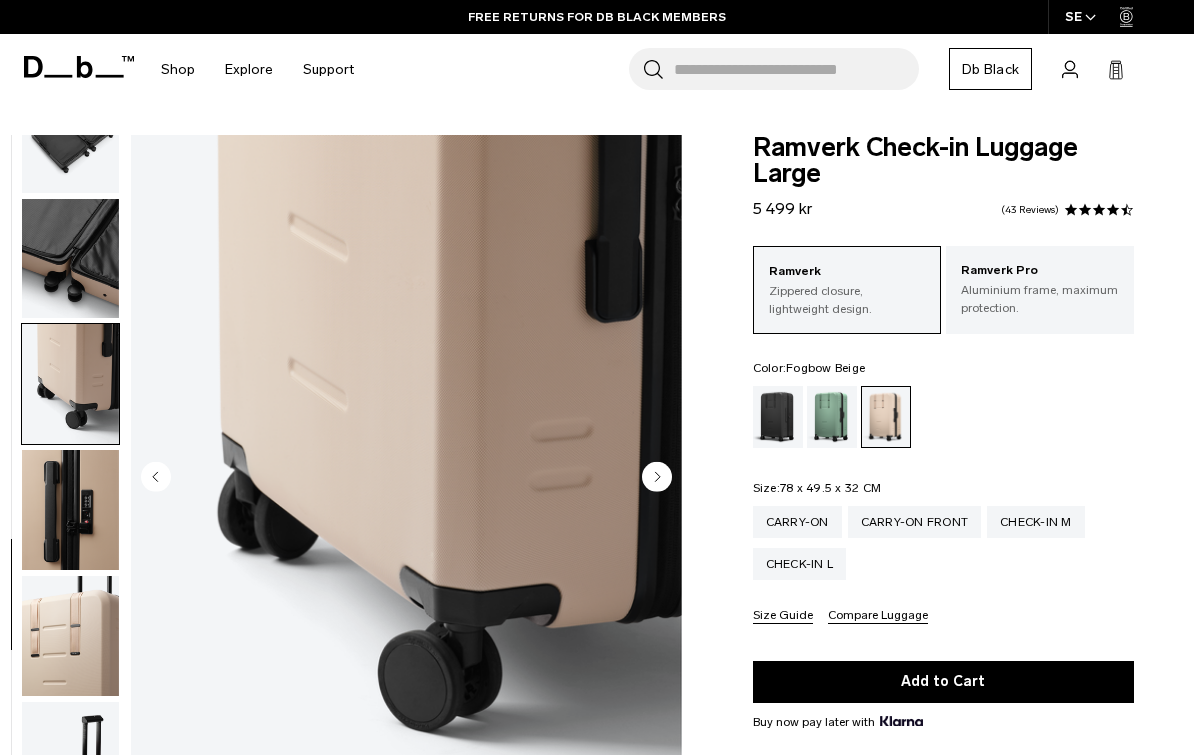 click at bounding box center (70, 510) 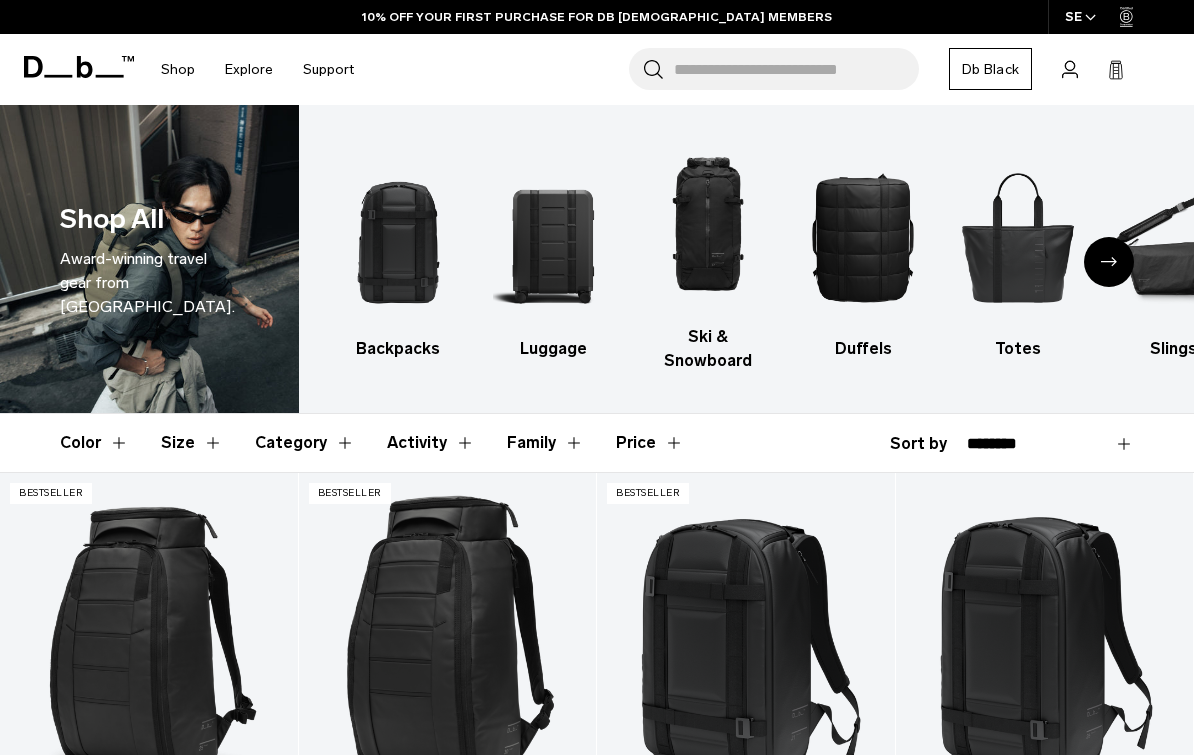 scroll, scrollTop: 1733, scrollLeft: 0, axis: vertical 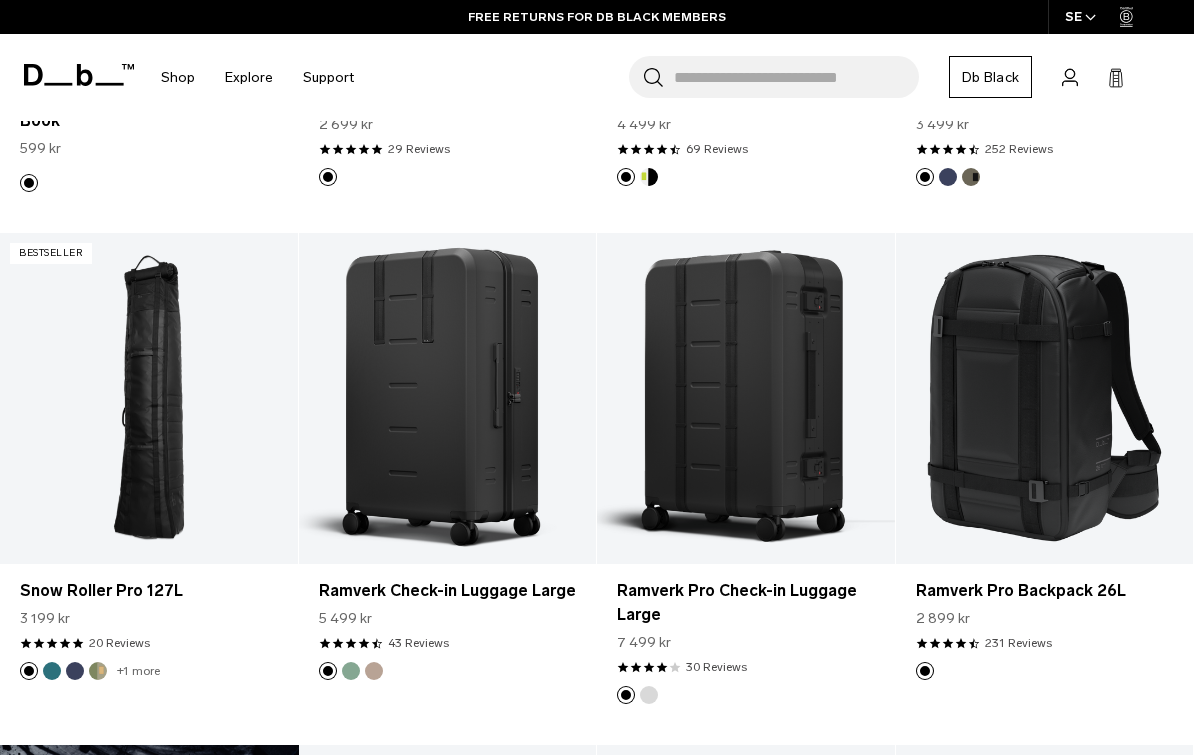 click on "Ramverk Pro Check-in Luggage Large" at bounding box center (746, 603) 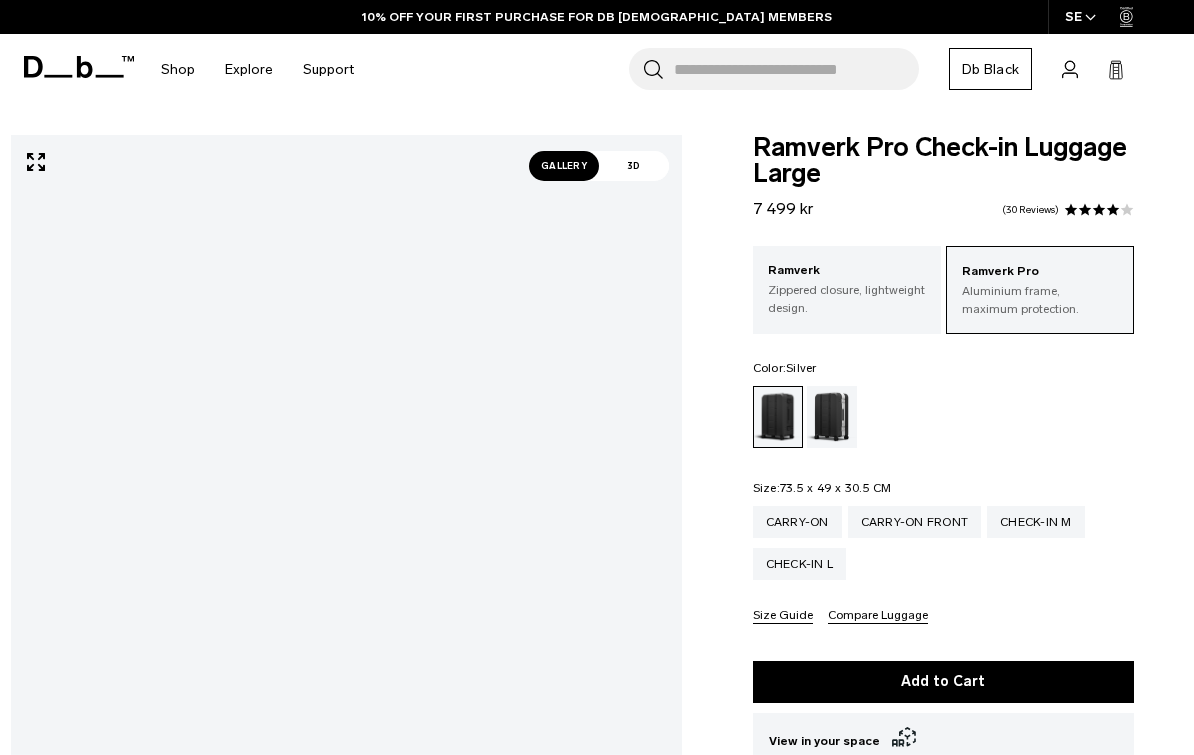 scroll, scrollTop: 0, scrollLeft: 0, axis: both 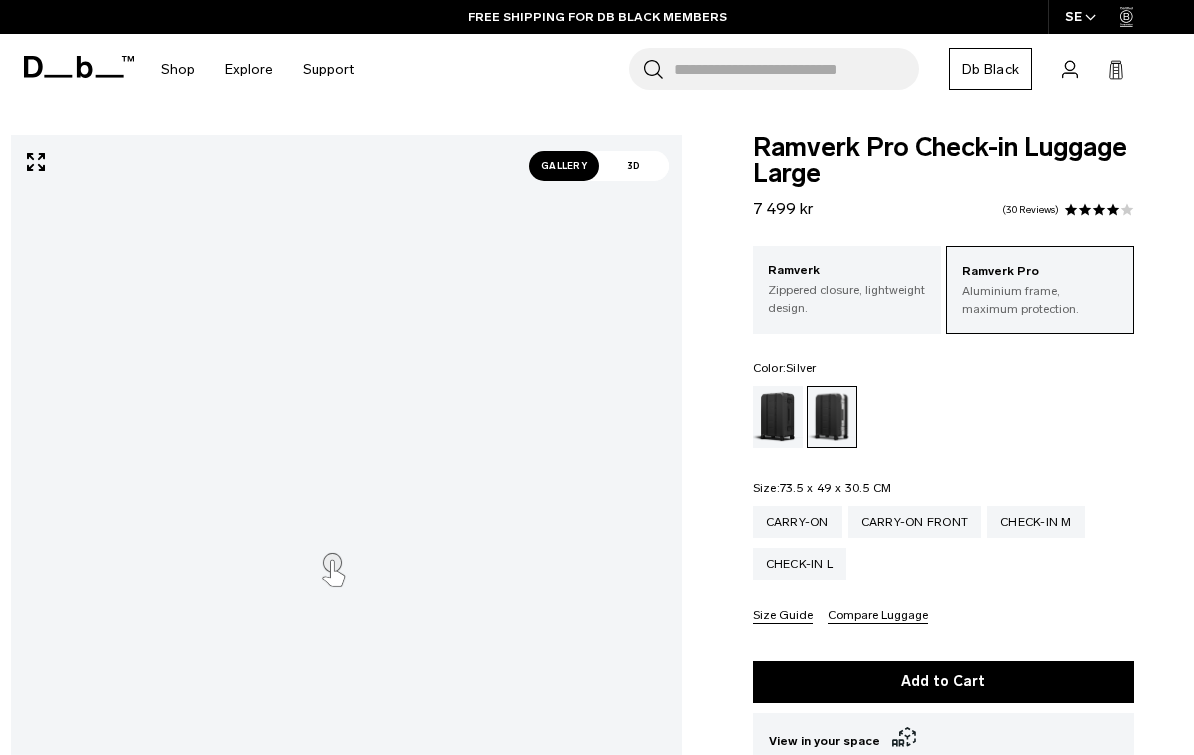 click on "Gallery" at bounding box center [564, 166] 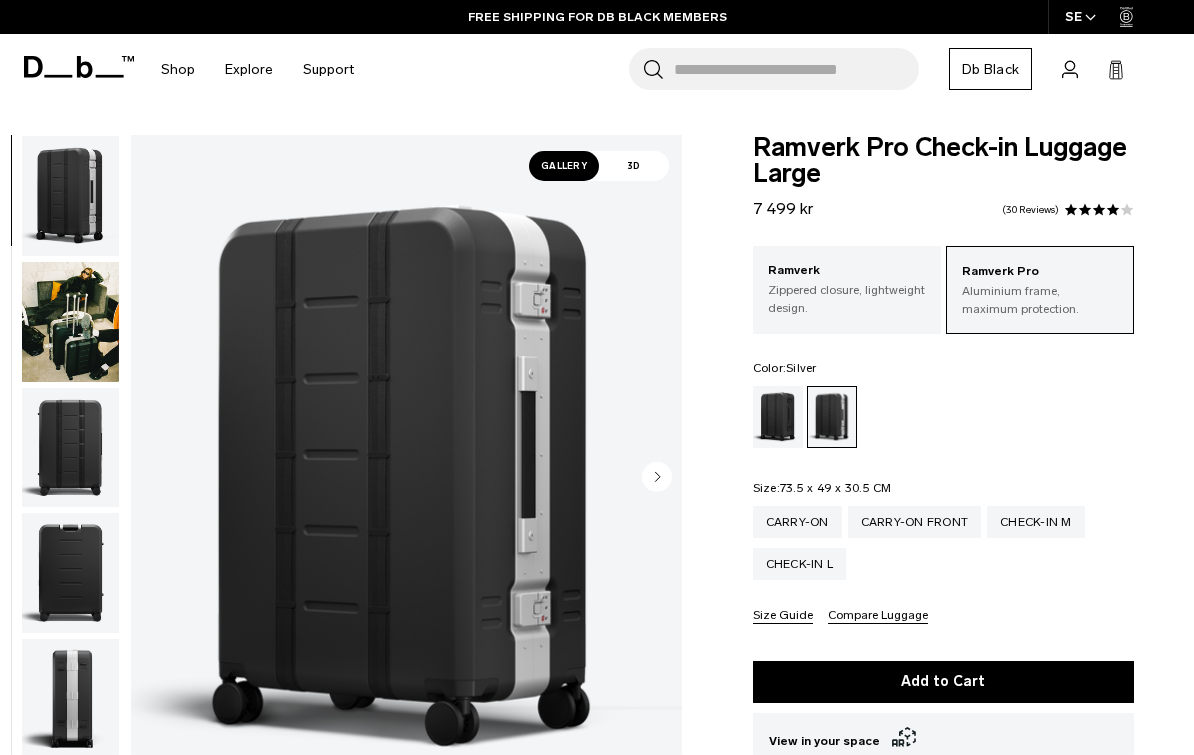 click at bounding box center (70, 322) 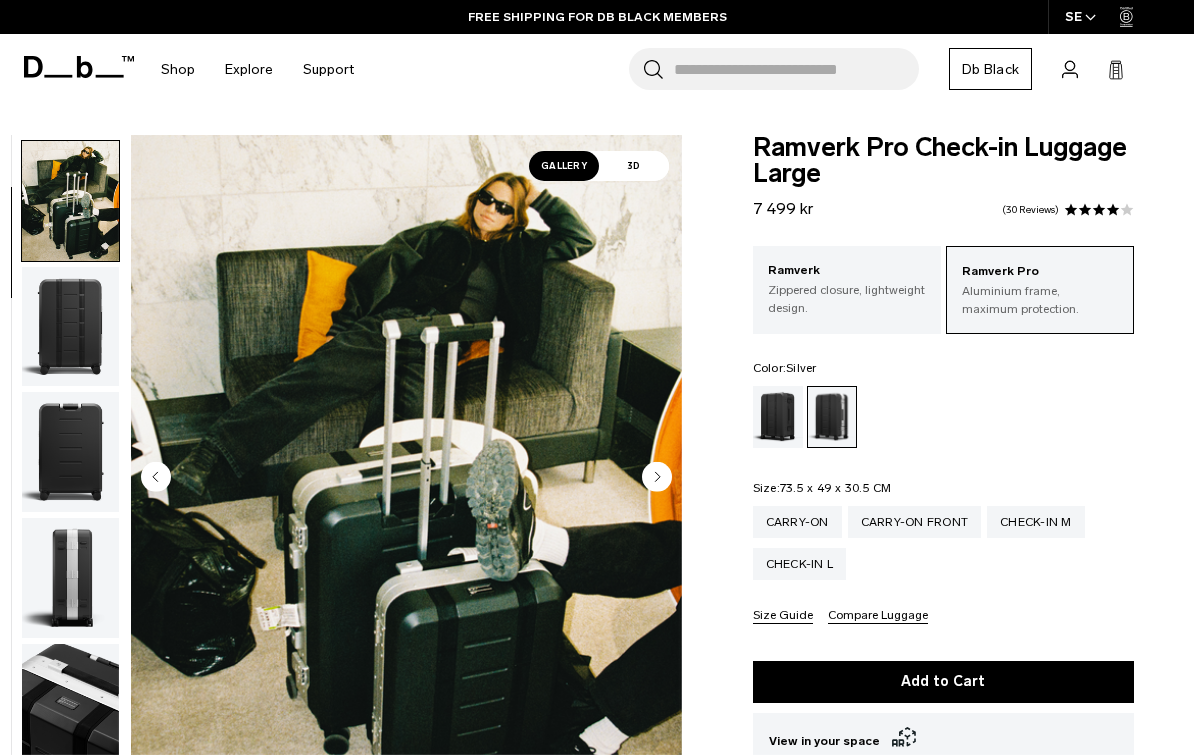 scroll, scrollTop: 127, scrollLeft: 0, axis: vertical 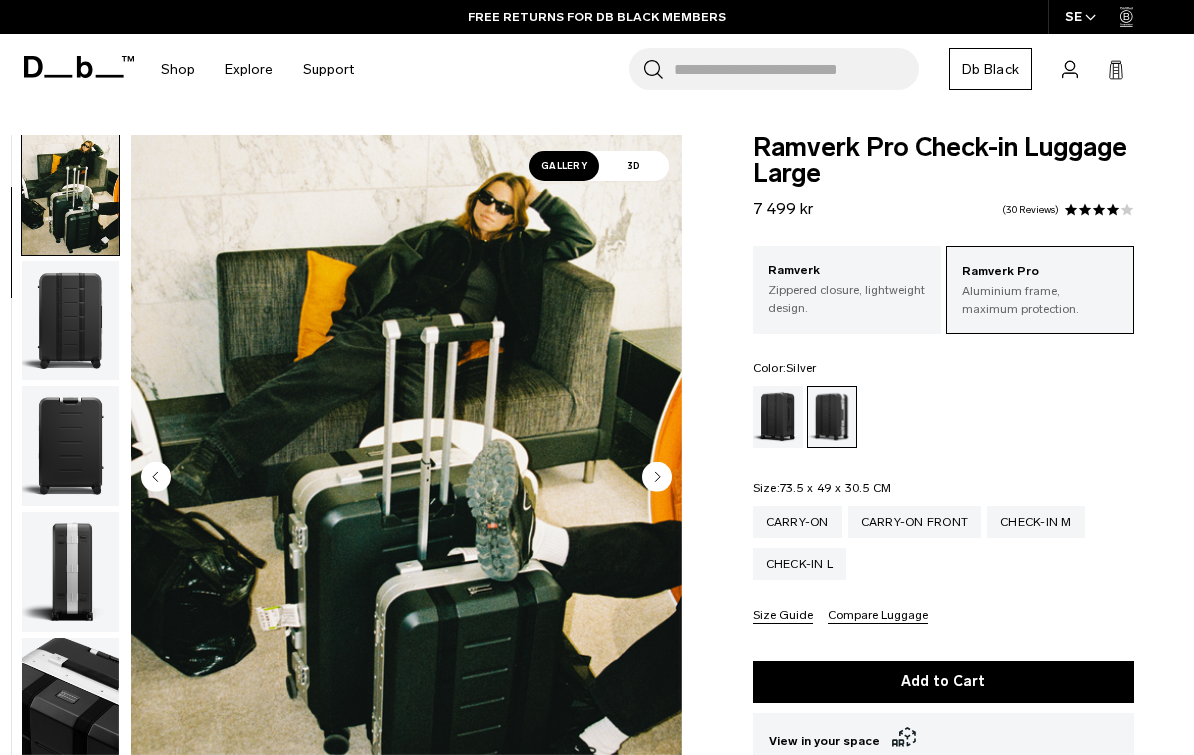 click at bounding box center (70, 321) 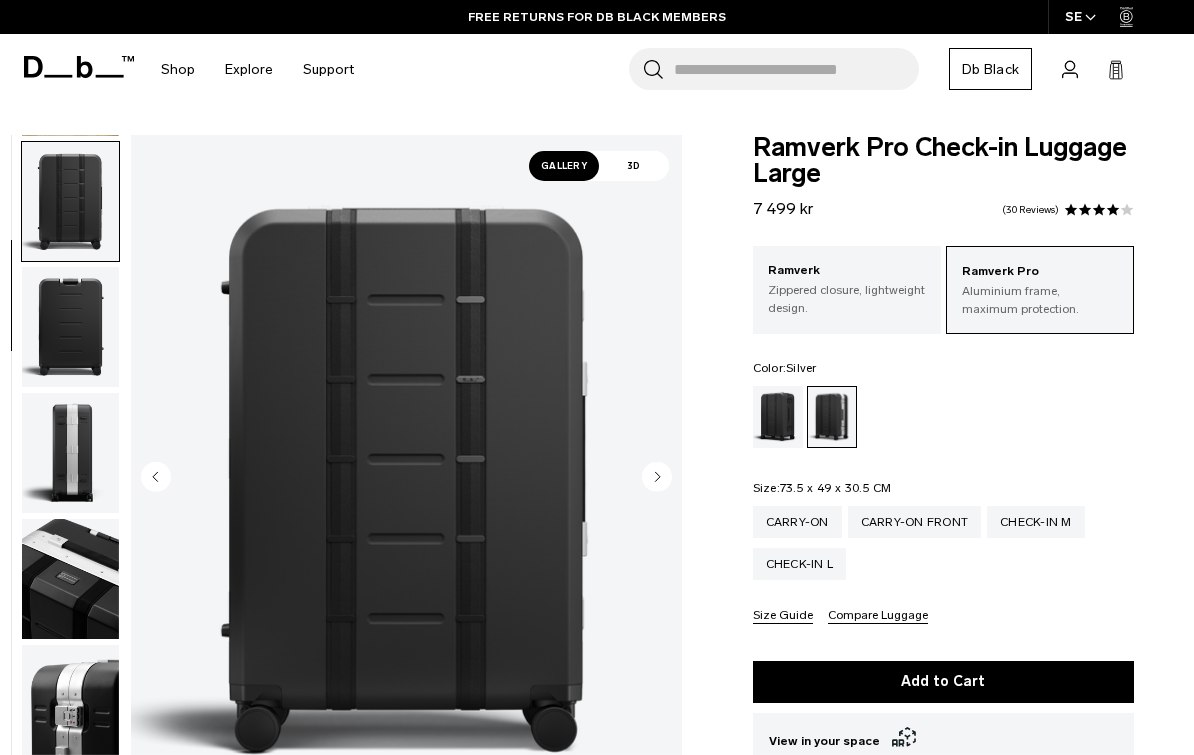 scroll, scrollTop: 255, scrollLeft: 0, axis: vertical 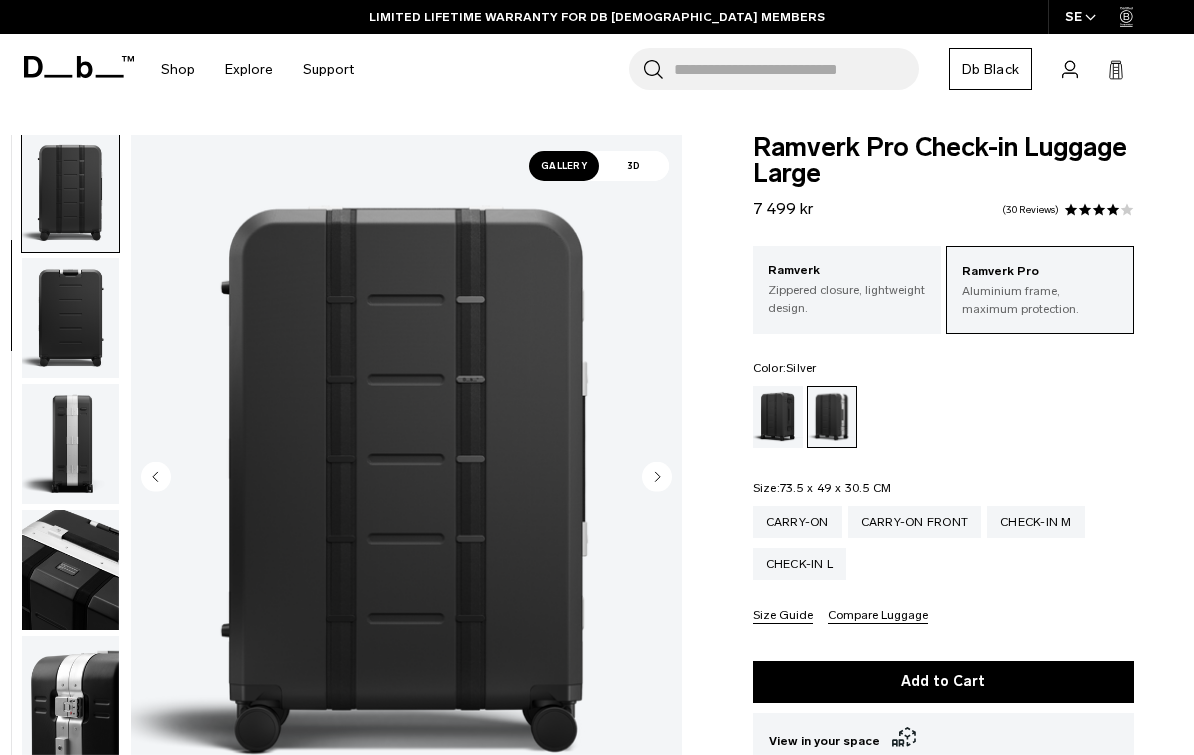 click at bounding box center (70, 444) 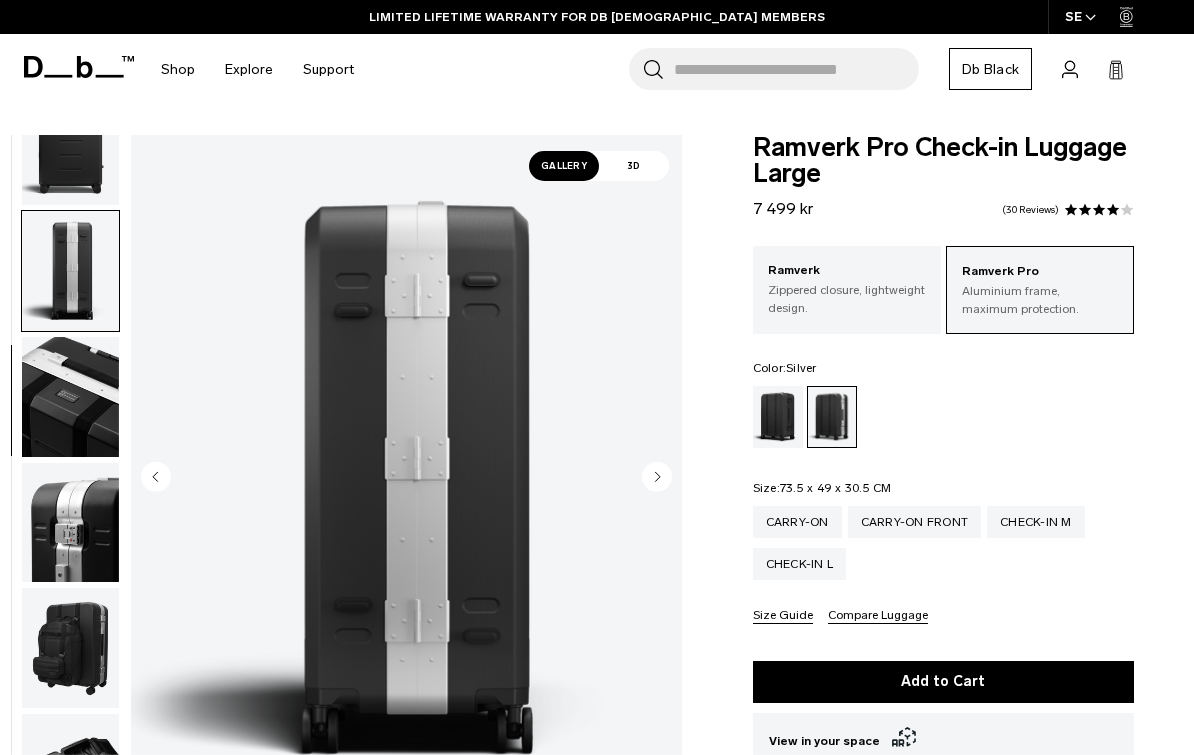 scroll, scrollTop: 509, scrollLeft: 0, axis: vertical 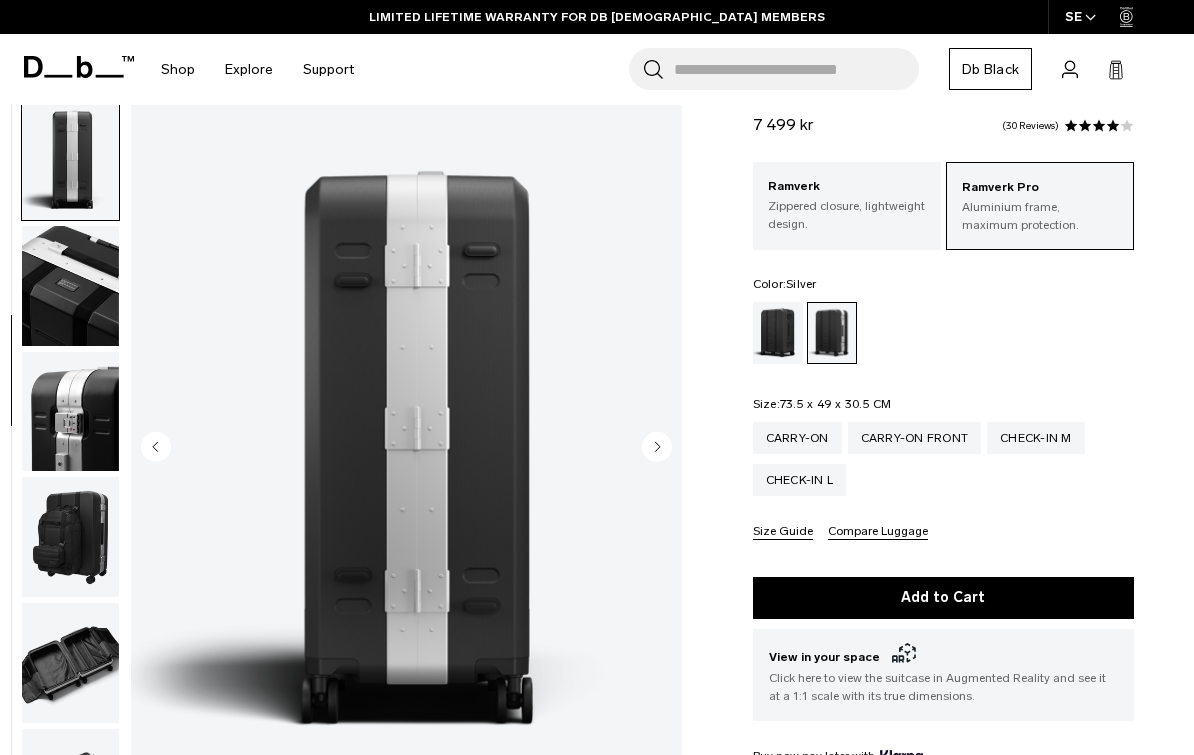 click 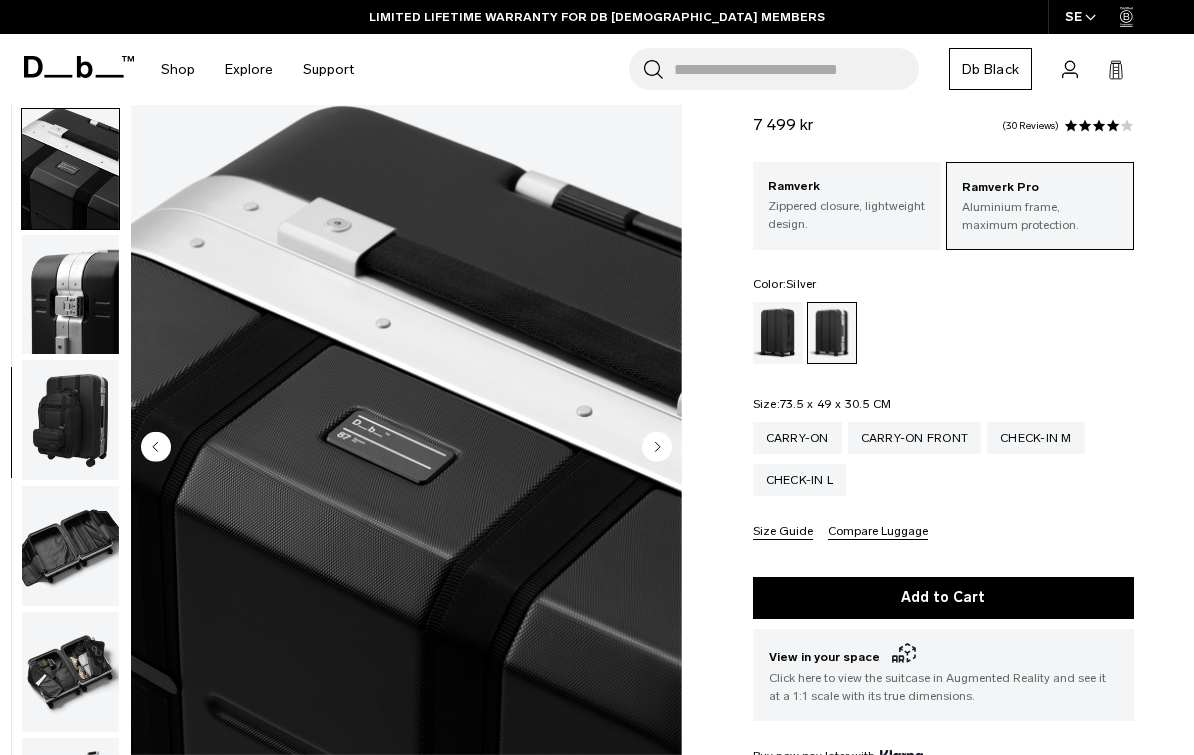 scroll, scrollTop: 636, scrollLeft: 0, axis: vertical 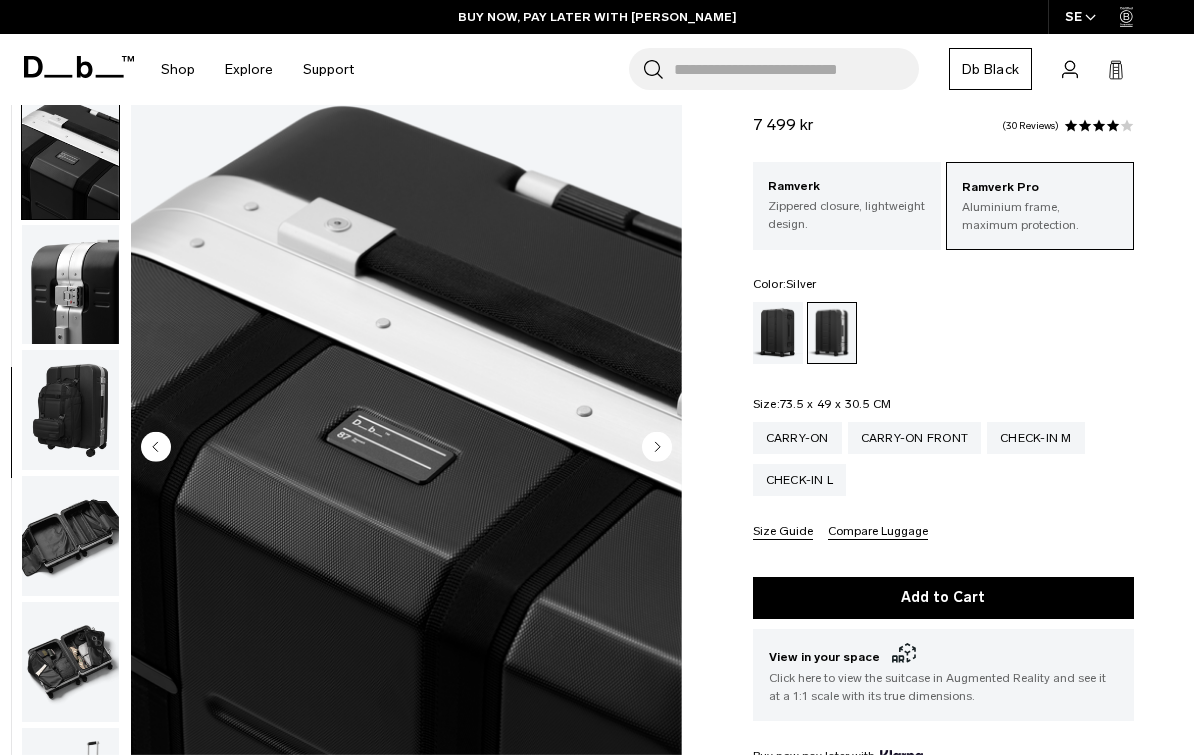 click 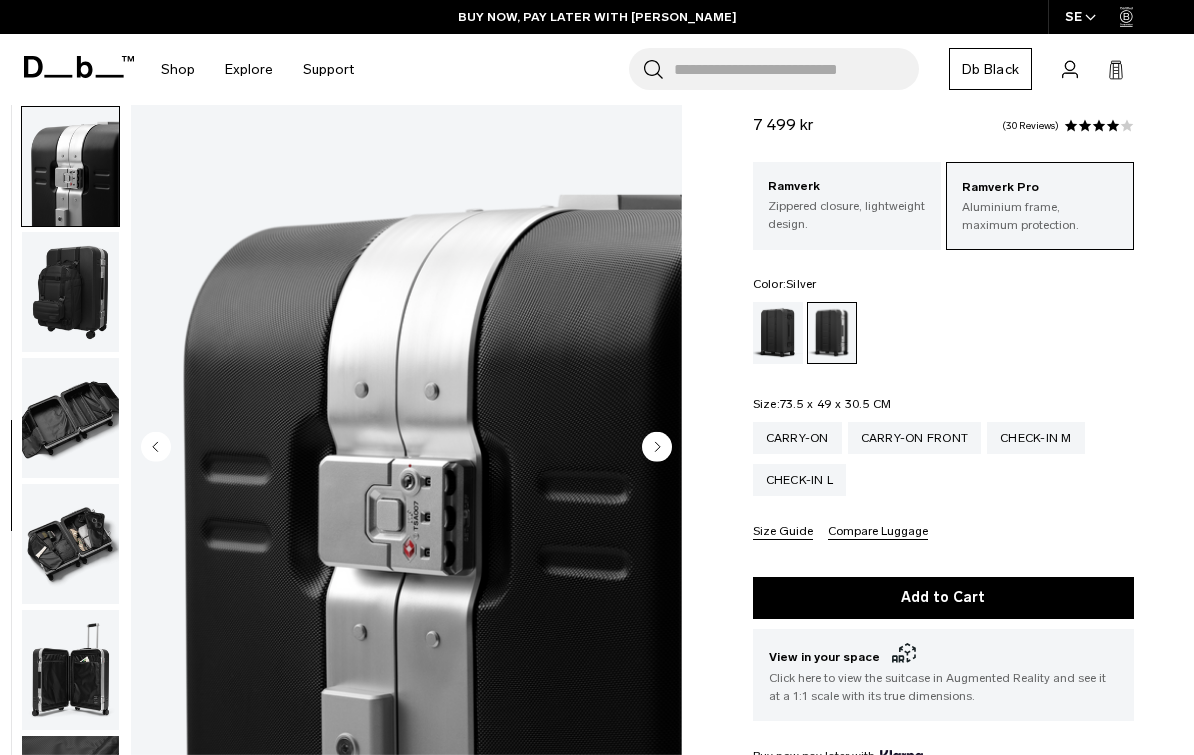scroll, scrollTop: 764, scrollLeft: 0, axis: vertical 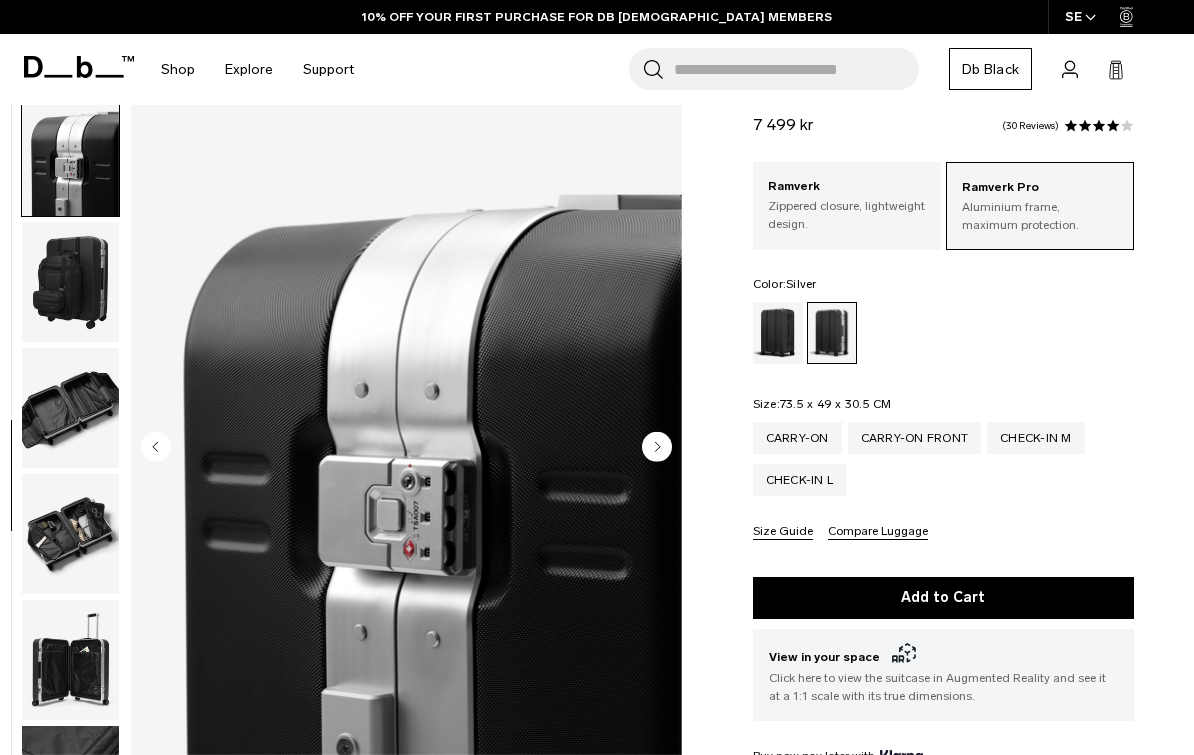 click 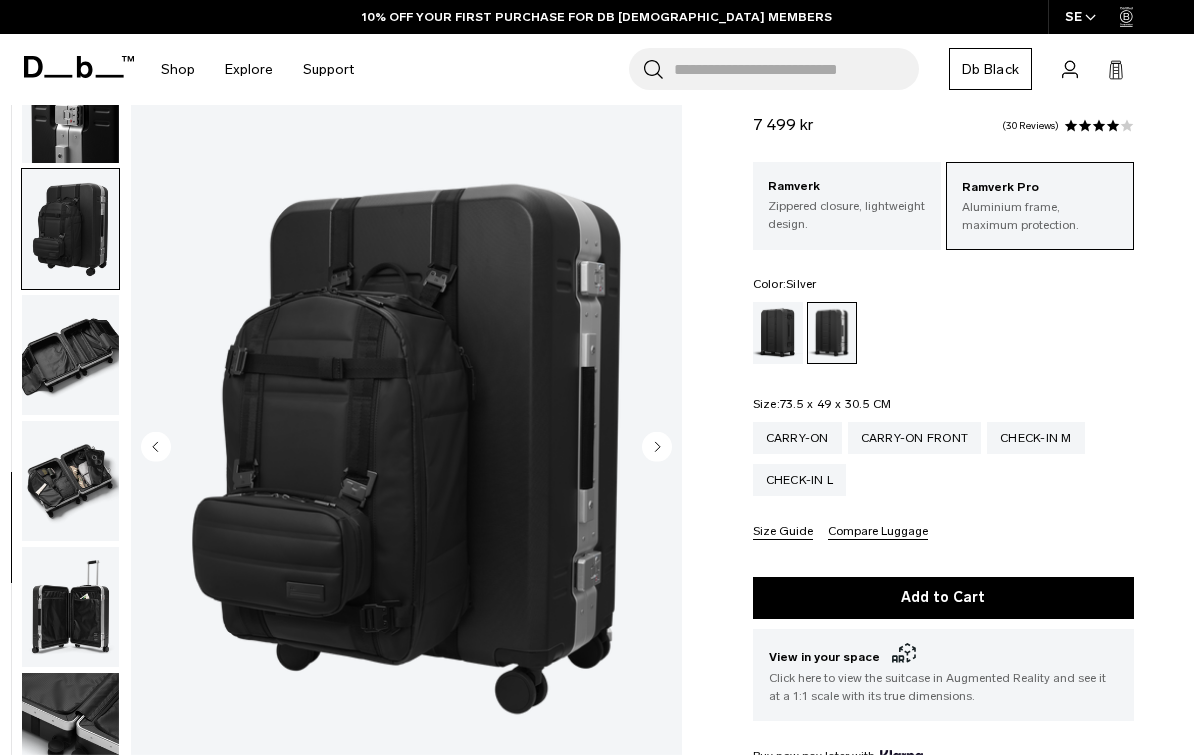 scroll, scrollTop: 835, scrollLeft: 0, axis: vertical 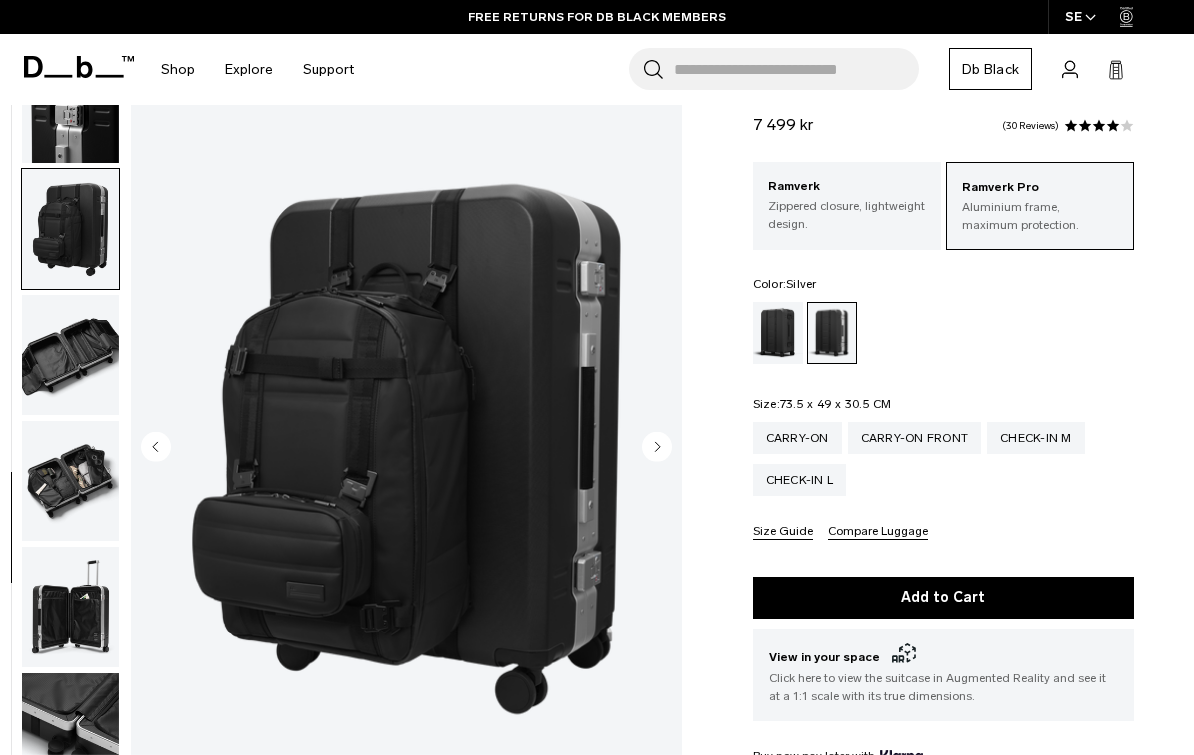 click 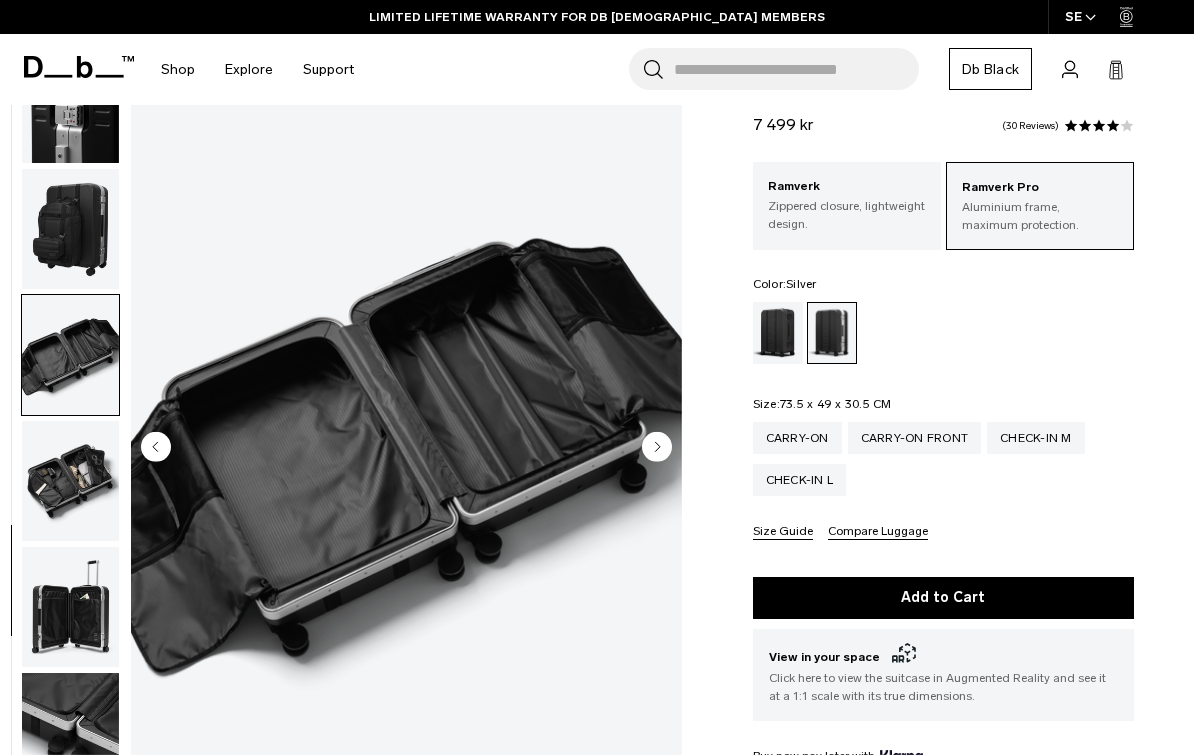 click 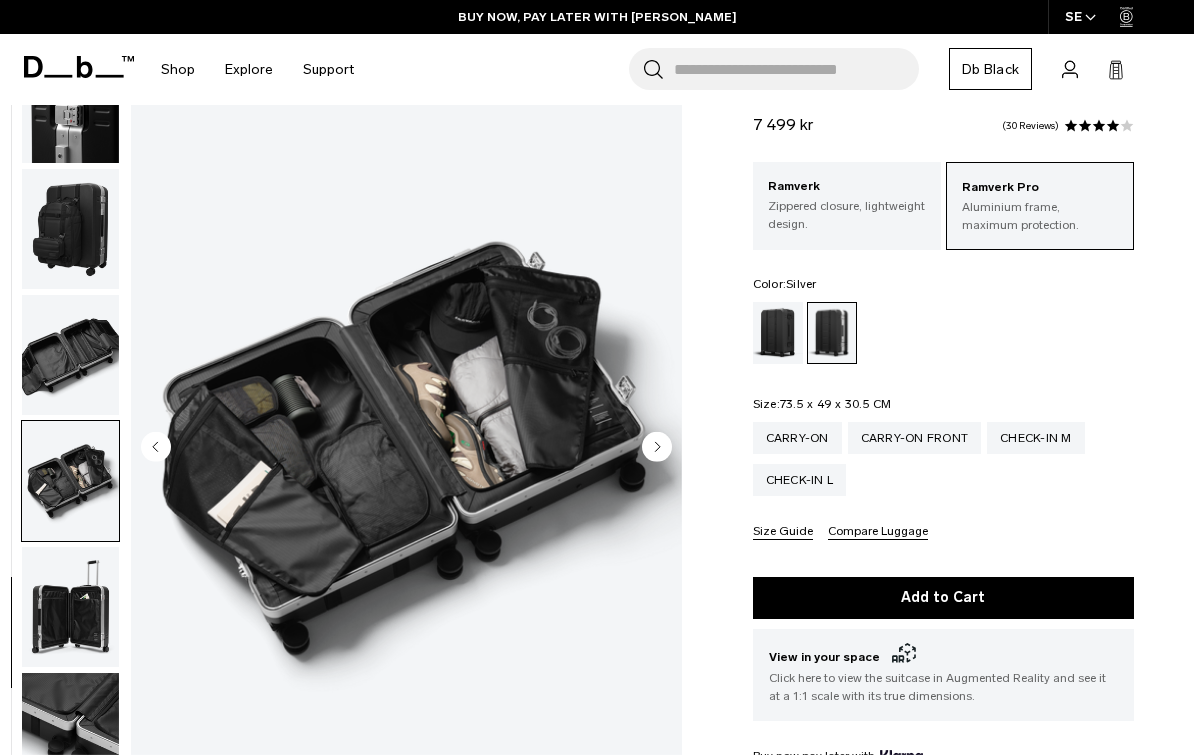 click 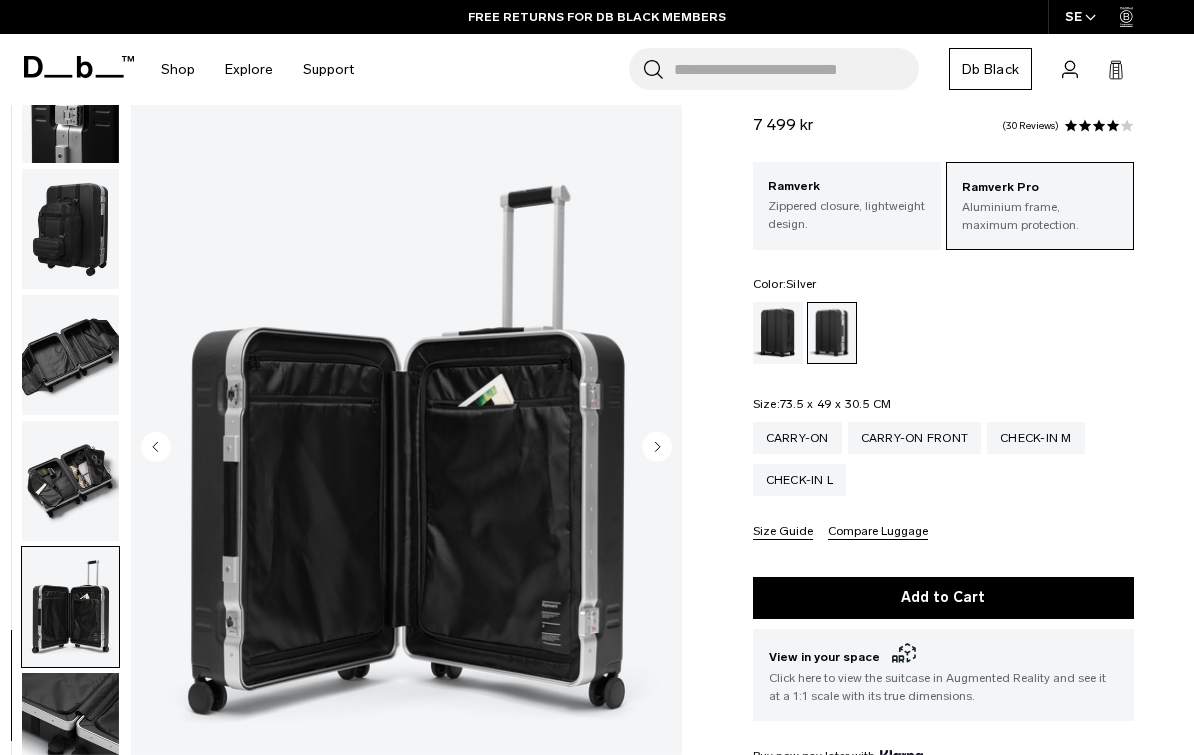click 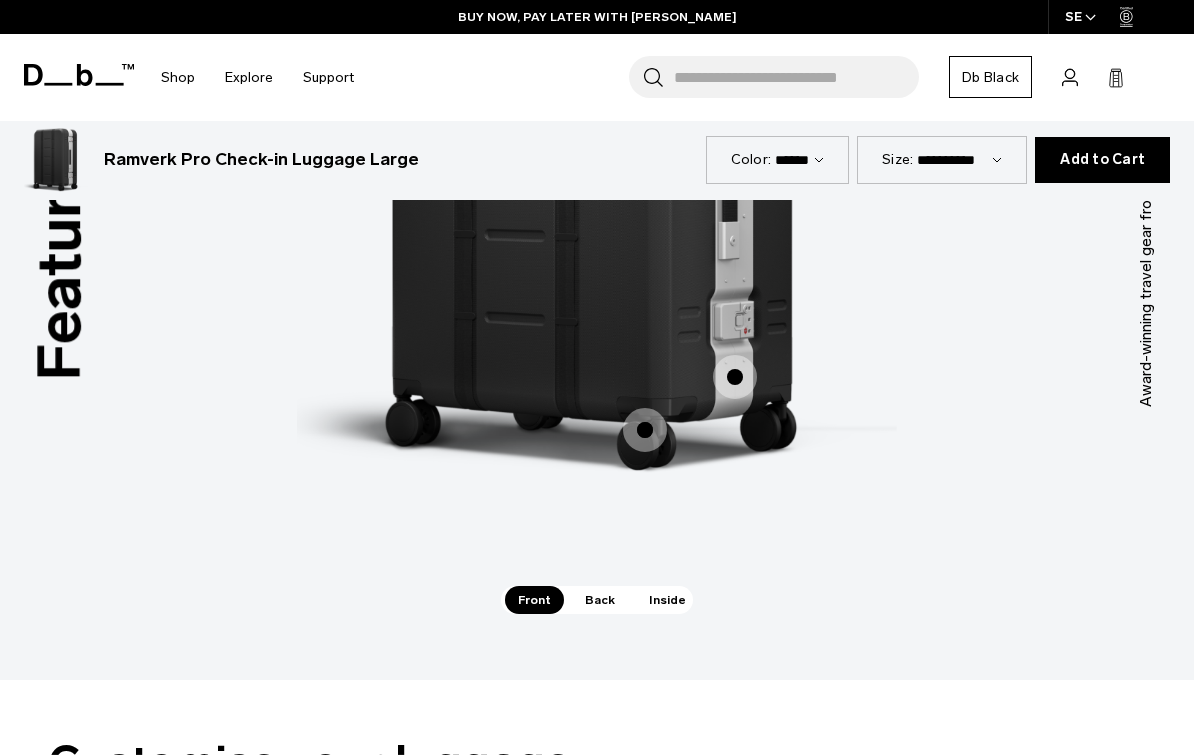 scroll, scrollTop: 2228, scrollLeft: 0, axis: vertical 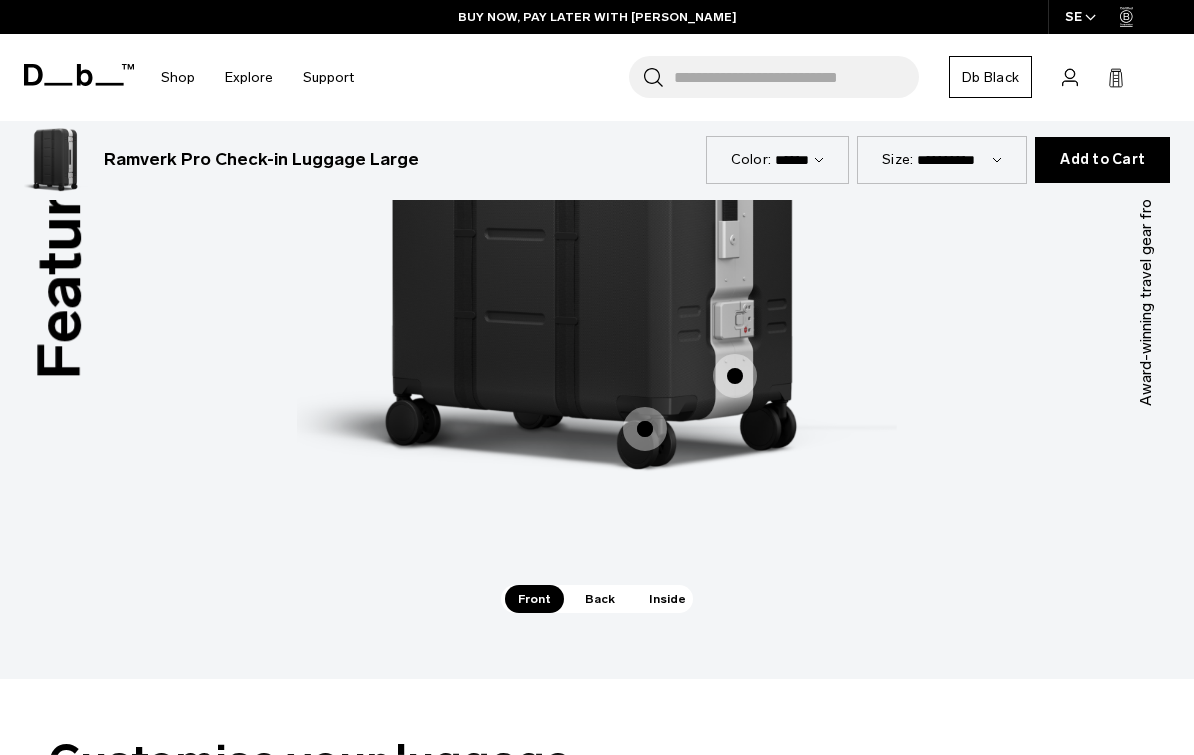 click on "Back" at bounding box center (600, 599) 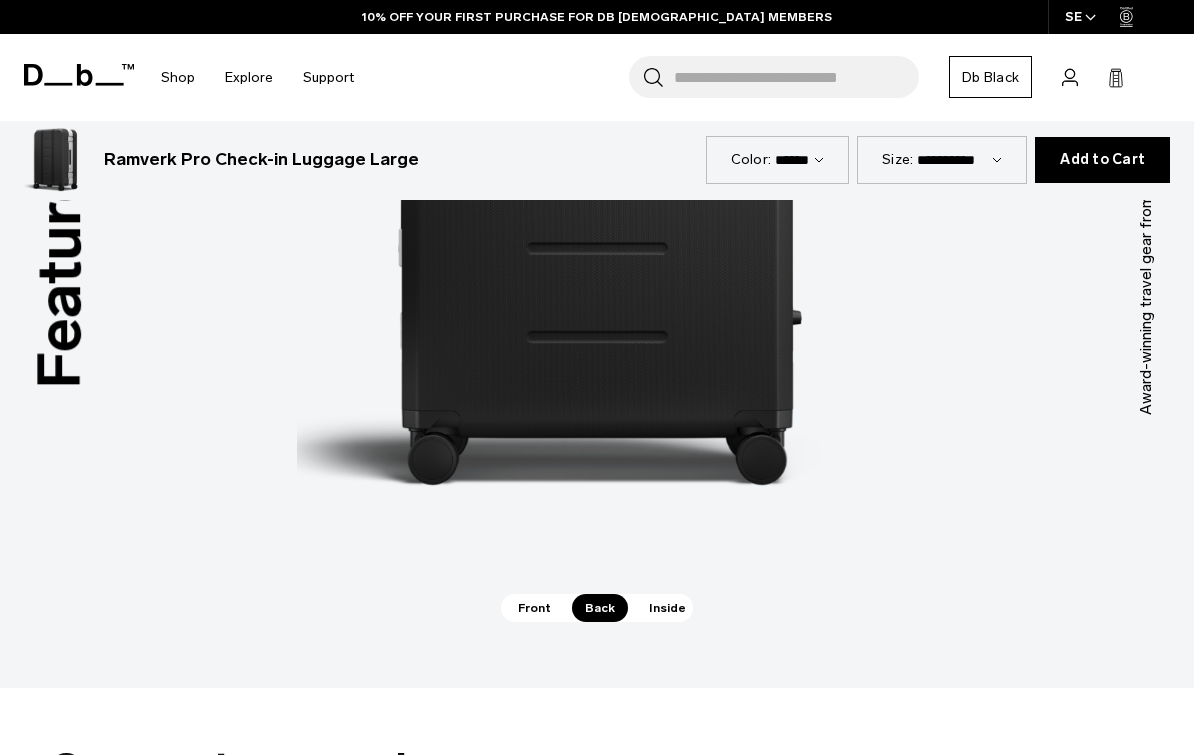 scroll, scrollTop: 2221, scrollLeft: 0, axis: vertical 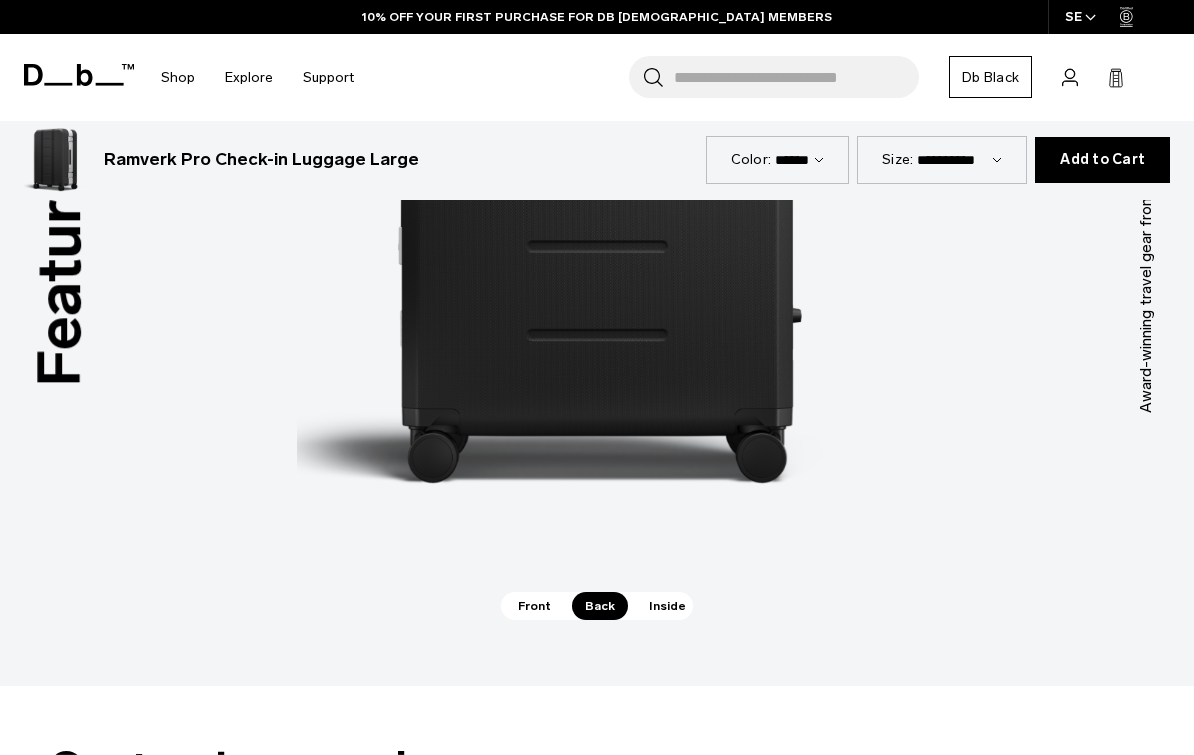 click on "Inside" at bounding box center (667, 606) 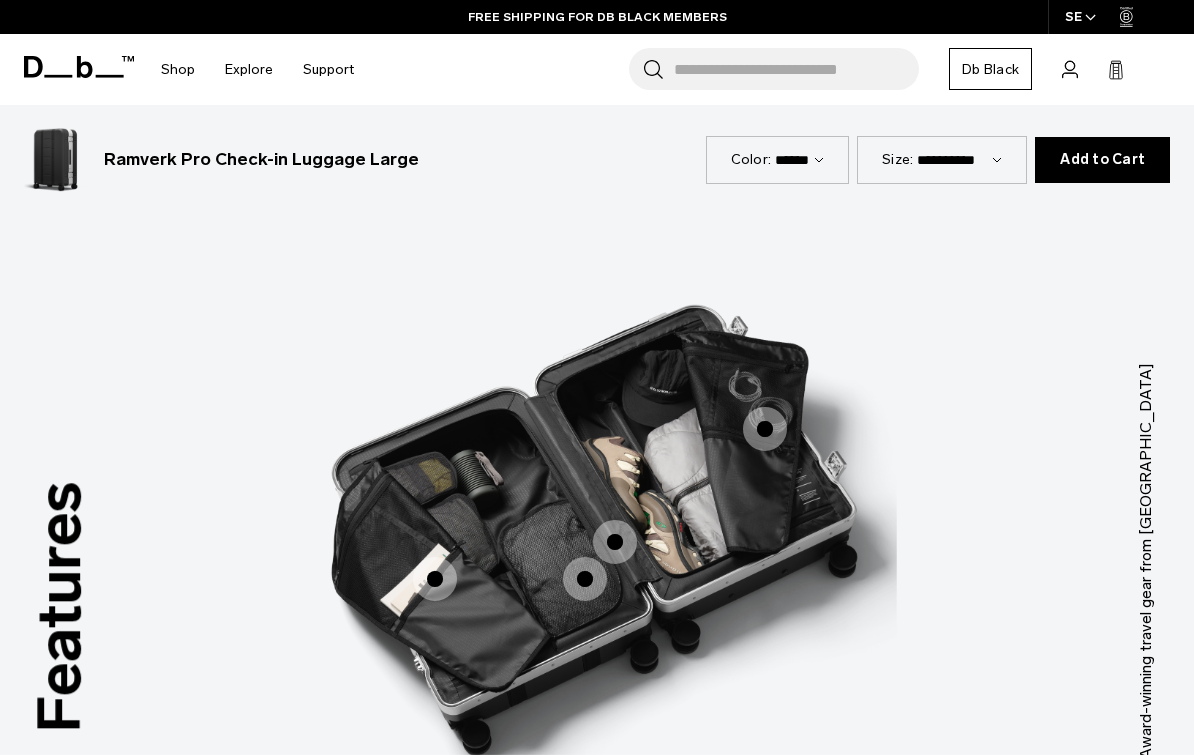 scroll, scrollTop: 1873, scrollLeft: 0, axis: vertical 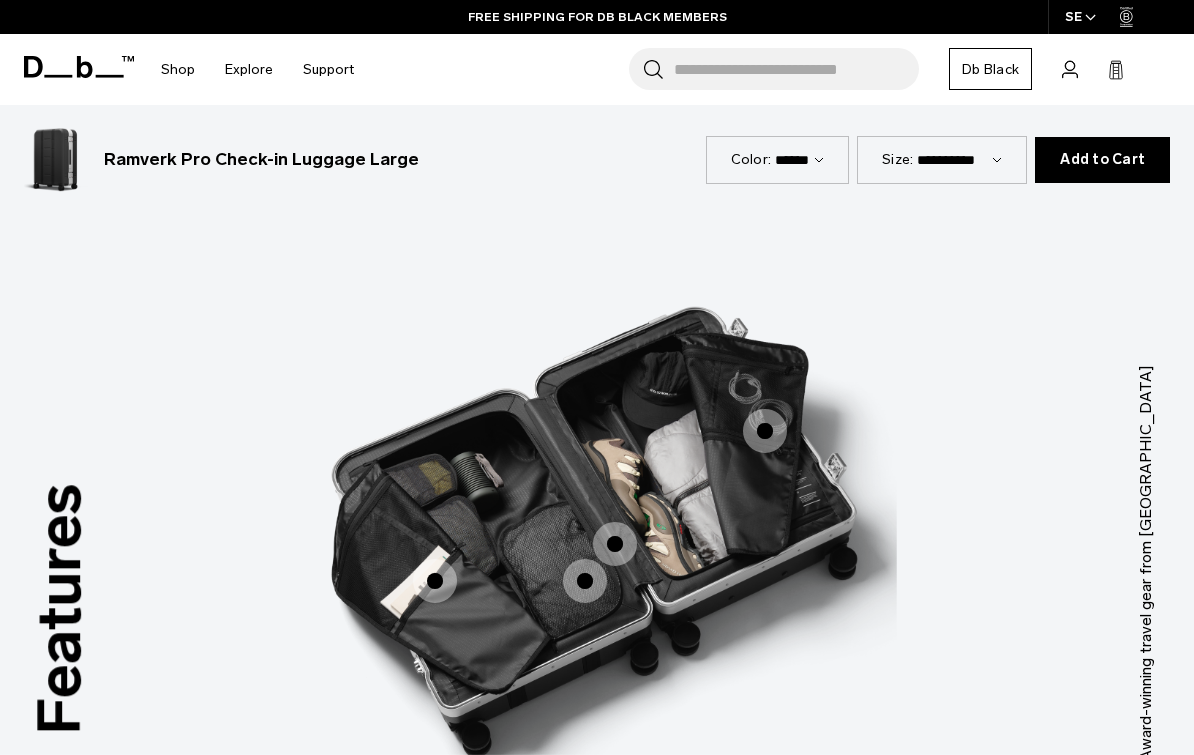 click at bounding box center (585, 581) 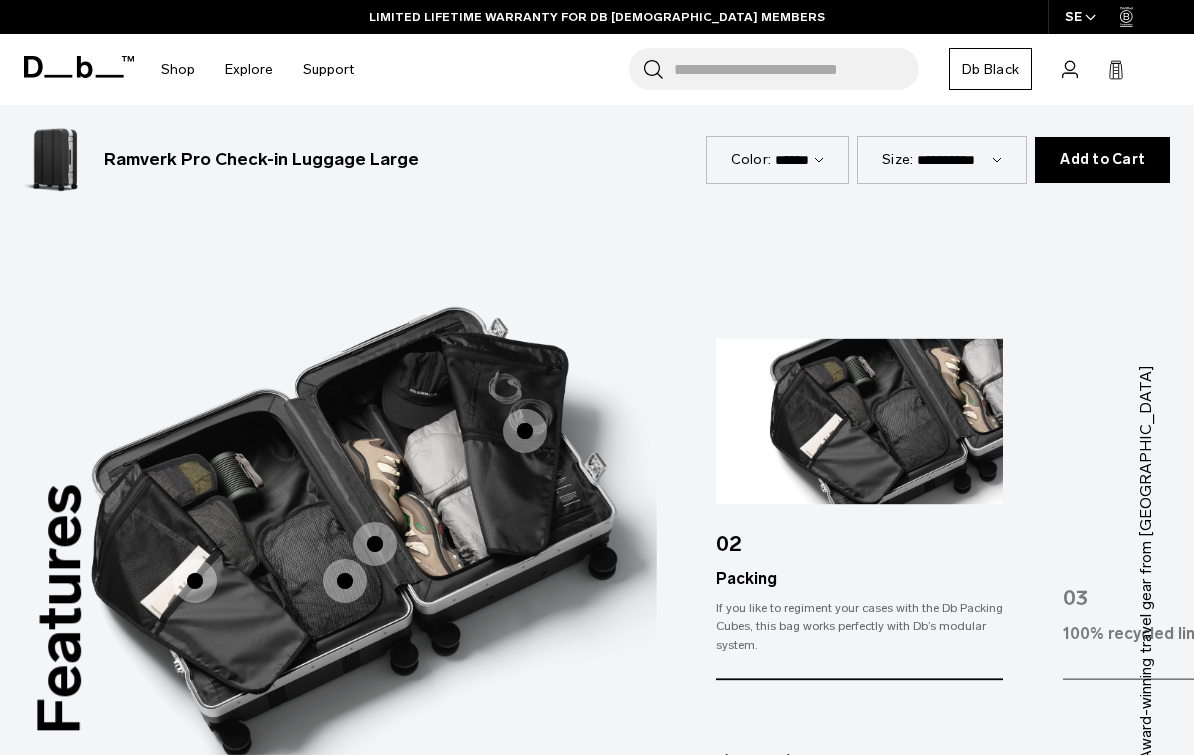 click at bounding box center [195, 581] 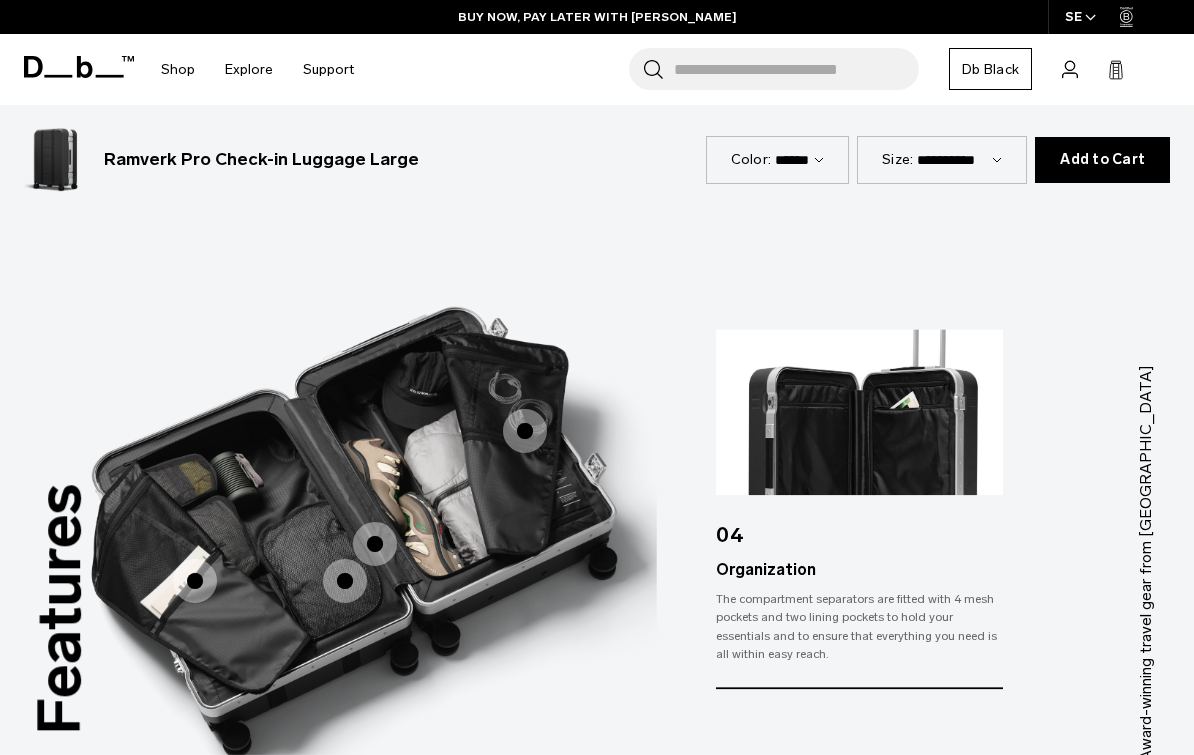 click at bounding box center (525, 431) 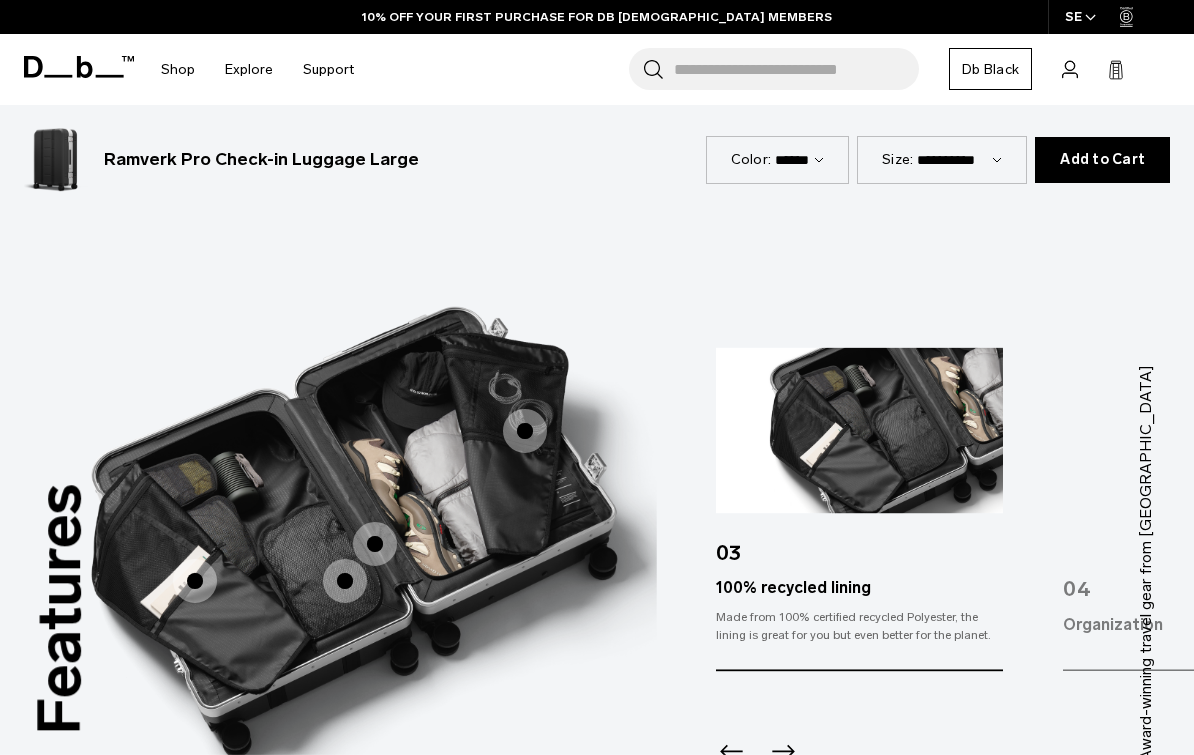 click 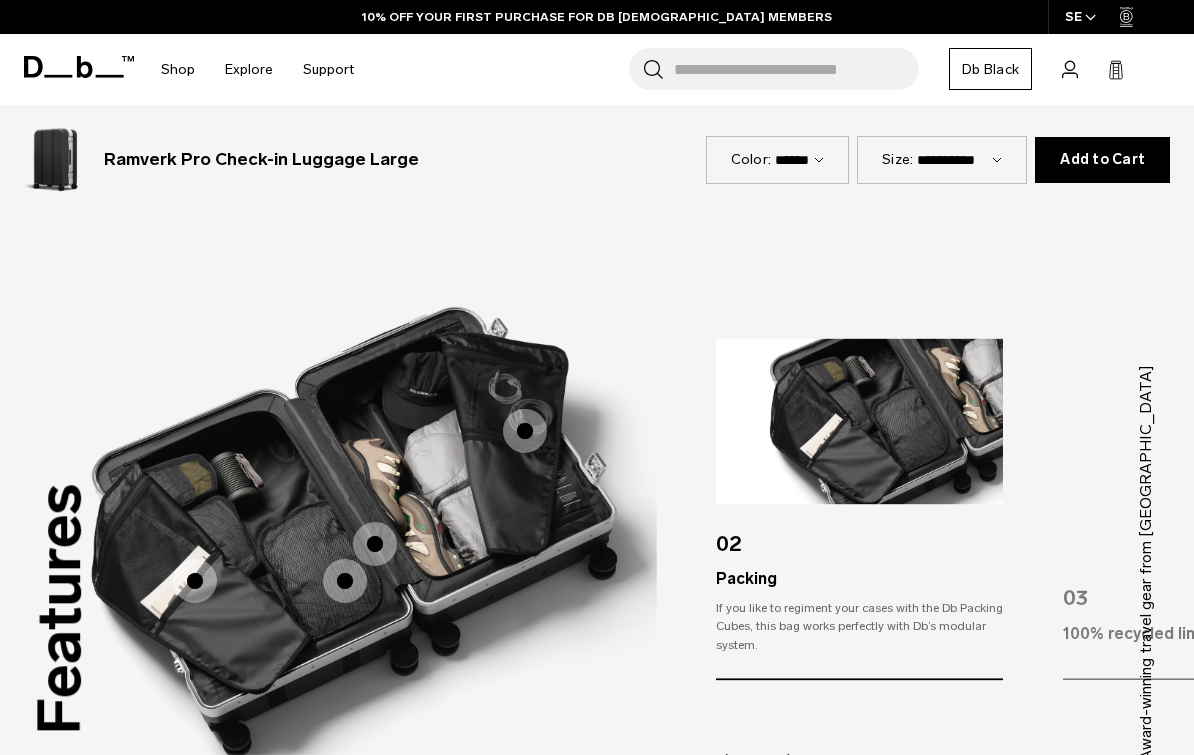 click 